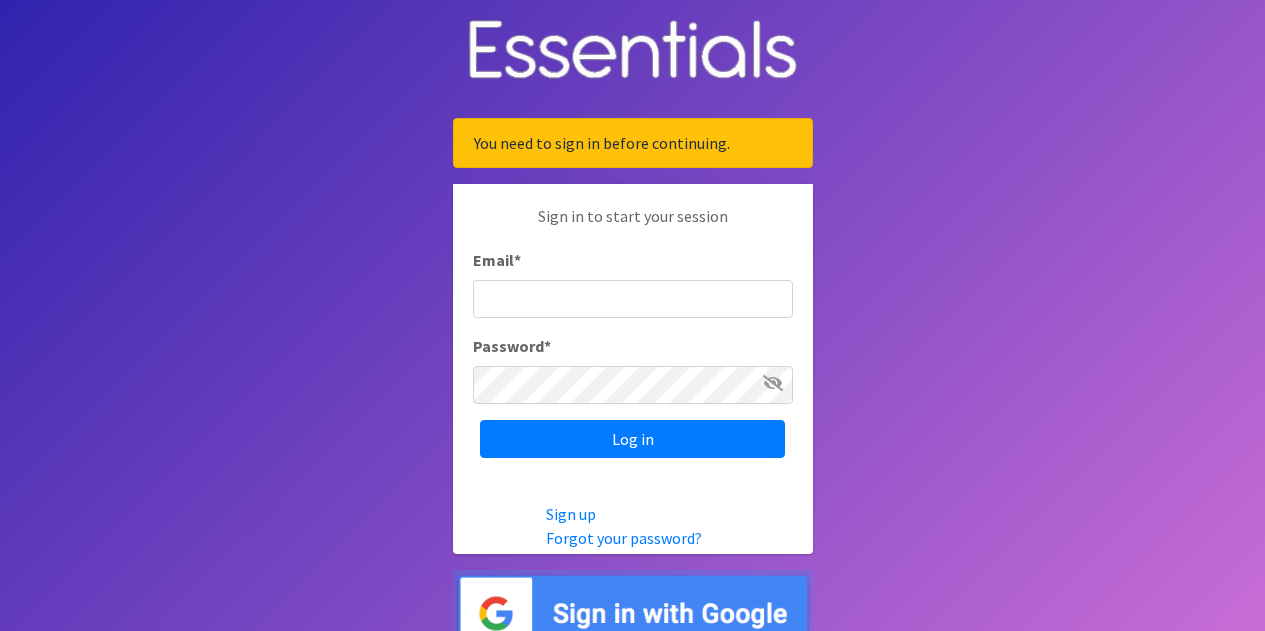 scroll, scrollTop: 0, scrollLeft: 0, axis: both 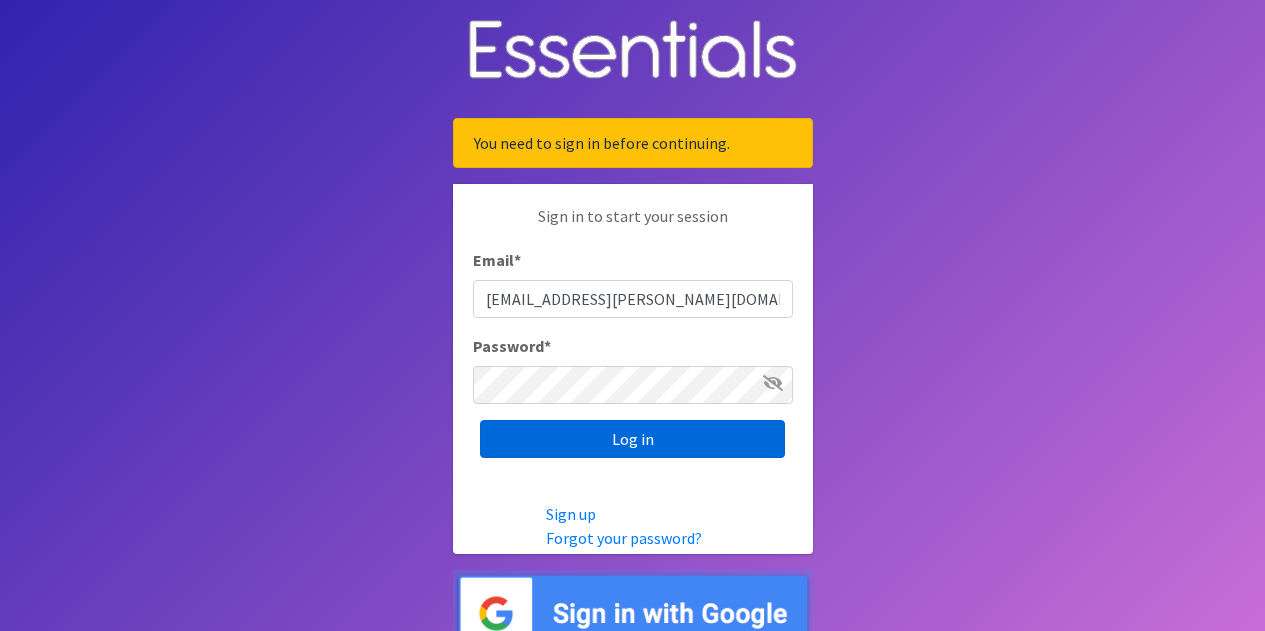 click on "Log in" at bounding box center [632, 439] 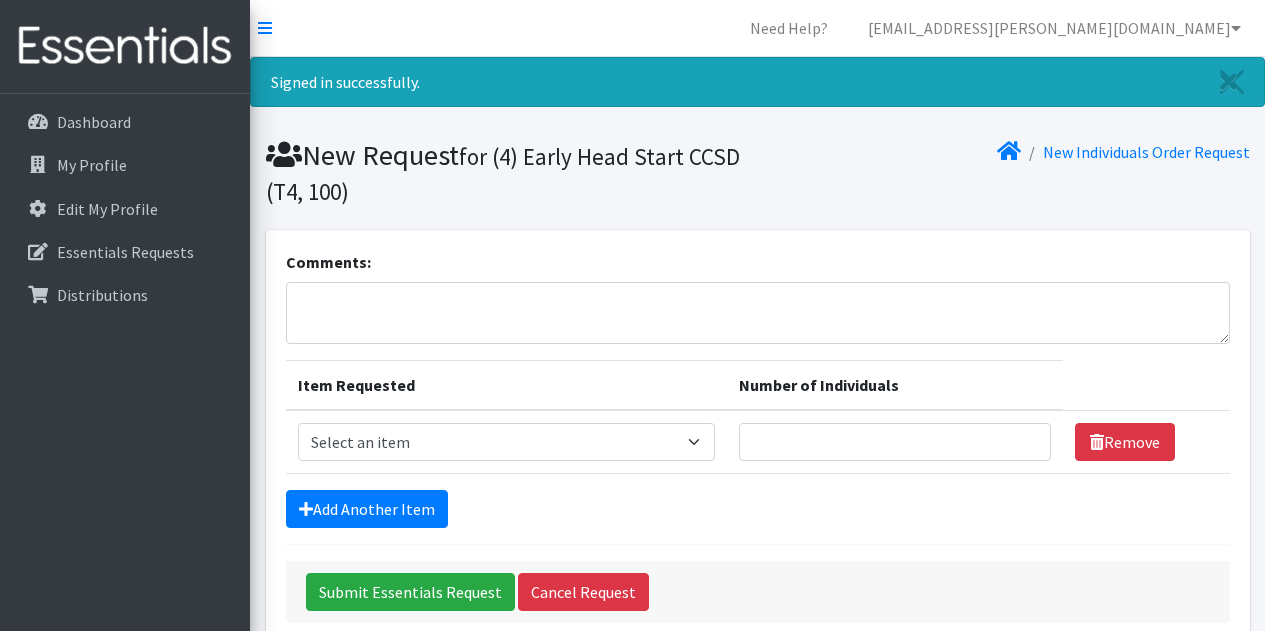 scroll, scrollTop: 0, scrollLeft: 0, axis: both 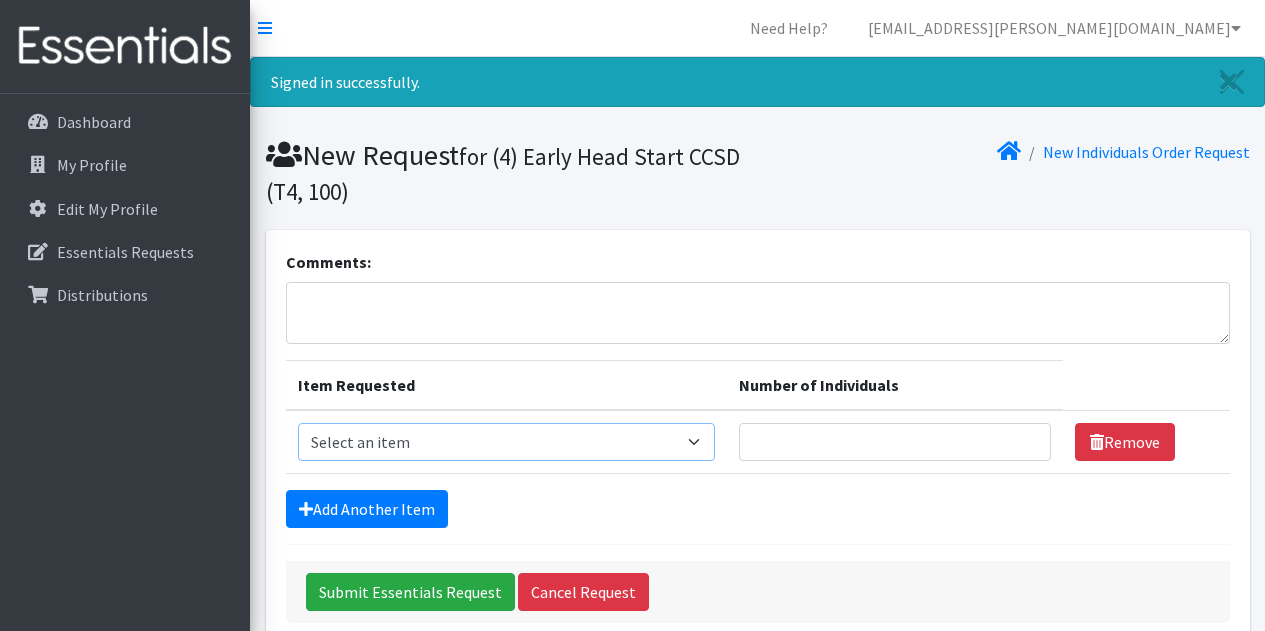 click on "Select an item
A: Babies - Size 0 (Preemie)
A: Babies - Size 01 (newborn)
A: Babies - Size 1
A: Babies - Size 2
A: Babies - Size 3
A: Babies - Size 4
A: Babies - Size 5
A: Babies - Size 6
A: Babies - Size 7
B: Toddlers - Pull-Ups1 (Medium - 2T-3T)
B: Toddlers - Pull-Ups2 (Large -3T-4T)
B: Toddlers - Pull-Ups3 (XL - 4T-5T)
C: Youth - Overnights1 - S/M (38-65 lbs)
C: Youth - Overnights2 - L/XL ( 65-140 lbs)
E: Swimmers1 - S (16-26 lbs)
E: Swimmers2 - M (24-34 lbs)
E: Swimmers3 - L (32+ lbs)" at bounding box center [507, 442] 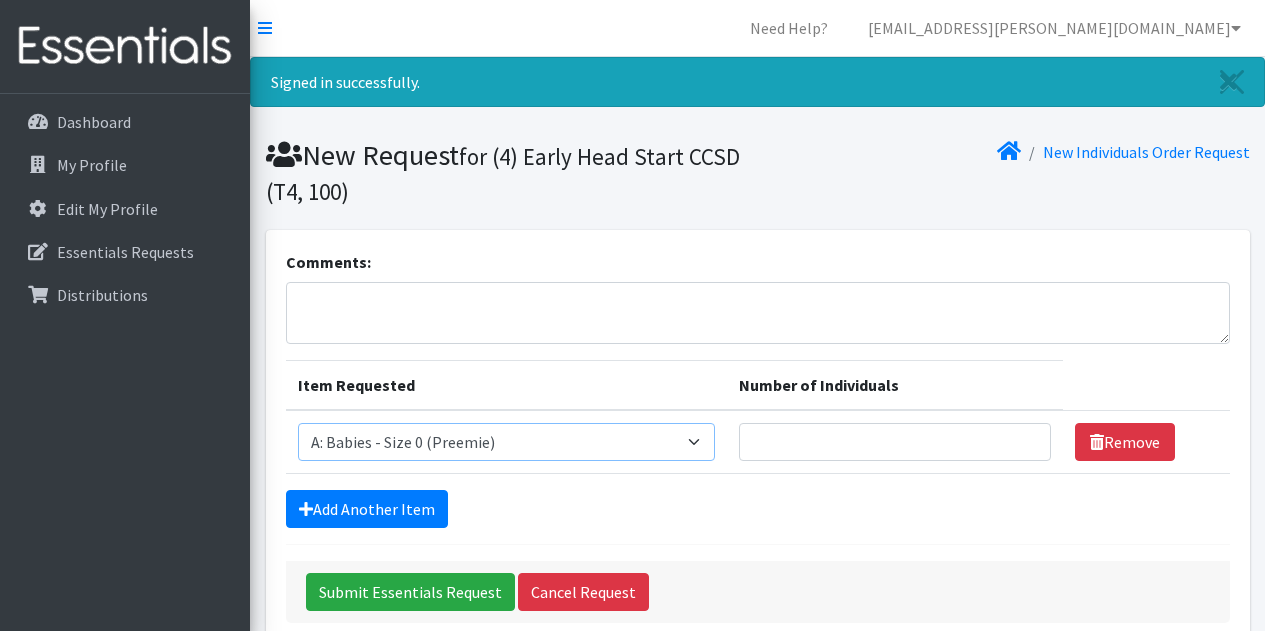 click on "Select an item
A: Babies - Size 0 (Preemie)
A: Babies - Size 01 (newborn)
A: Babies - Size 1
A: Babies - Size 2
A: Babies - Size 3
A: Babies - Size 4
A: Babies - Size 5
A: Babies - Size 6
A: Babies - Size 7
B: Toddlers - Pull-Ups1 (Medium - 2T-3T)
B: Toddlers - Pull-Ups2 (Large -3T-4T)
B: Toddlers - Pull-Ups3 (XL - 4T-5T)
C: Youth - Overnights1 - S/M (38-65 lbs)
C: Youth - Overnights2 - L/XL ( 65-140 lbs)
E: Swimmers1 - S (16-26 lbs)
E: Swimmers2 - M (24-34 lbs)
E: Swimmers3 - L (32+ lbs)" at bounding box center (507, 442) 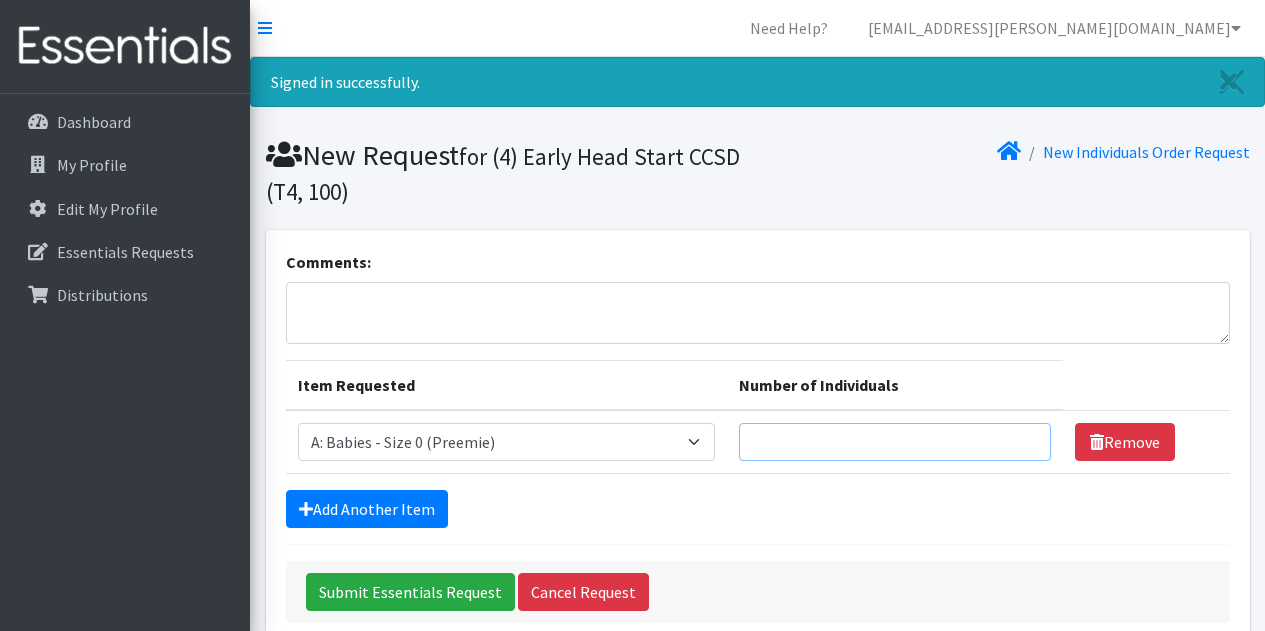 click on "Number of Individuals" at bounding box center (895, 442) 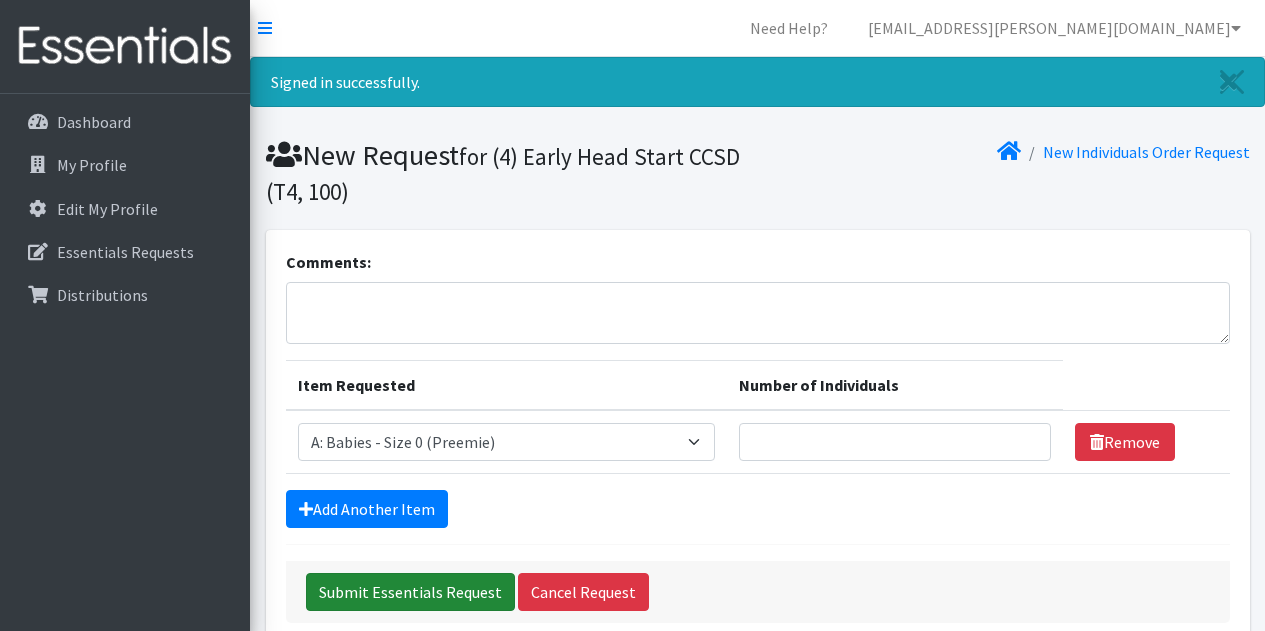 click on "Submit Essentials Request" at bounding box center (410, 592) 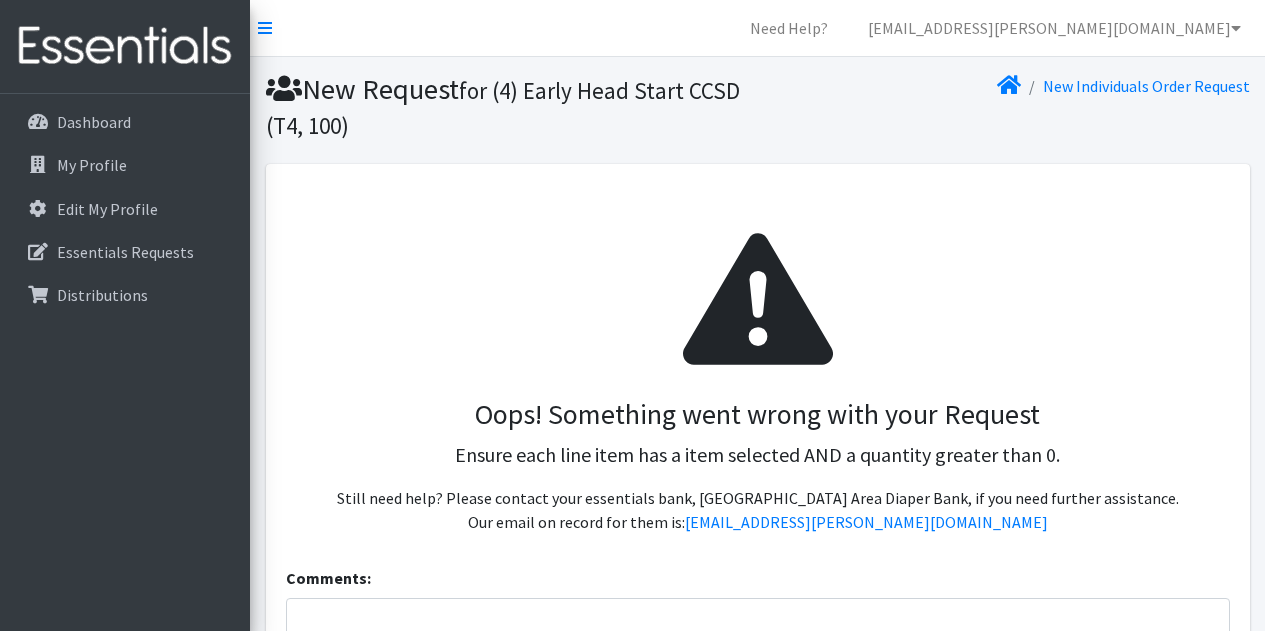 scroll, scrollTop: 0, scrollLeft: 0, axis: both 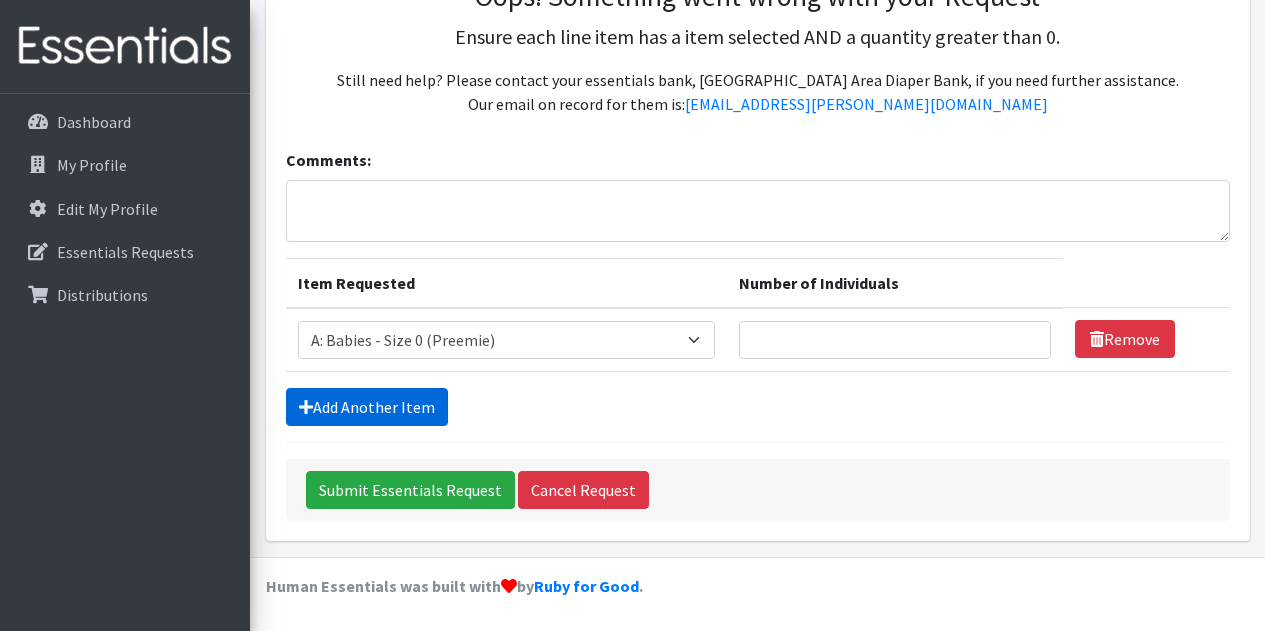 click on "Add Another Item" at bounding box center (367, 407) 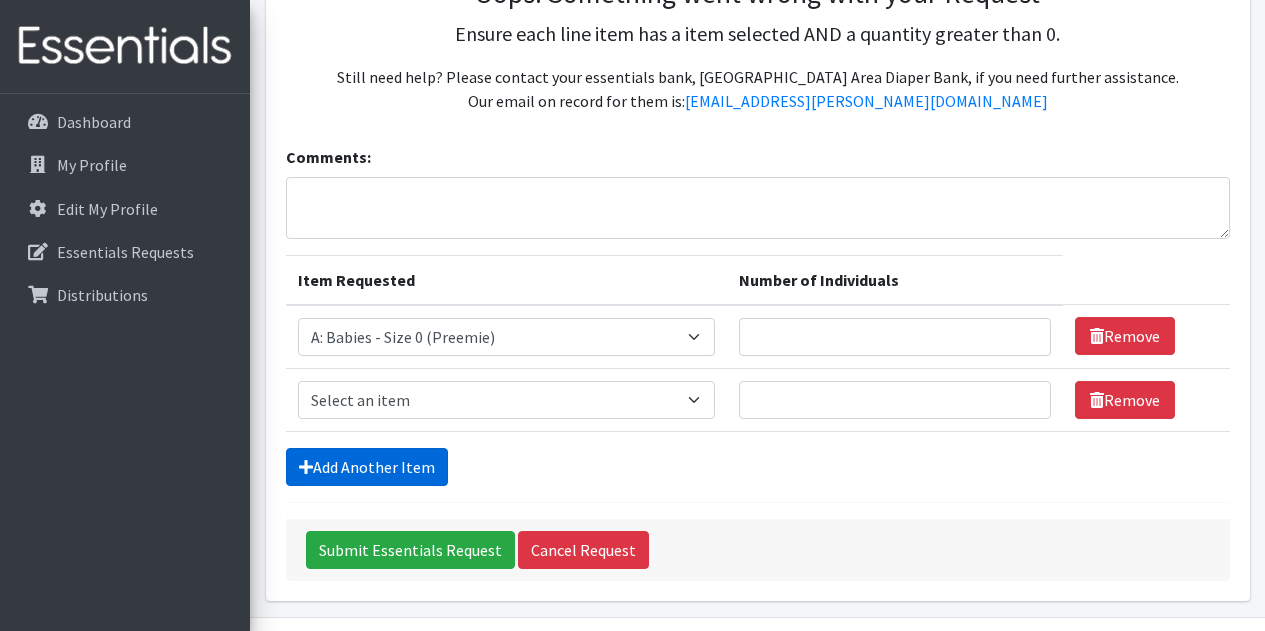 scroll, scrollTop: 481, scrollLeft: 0, axis: vertical 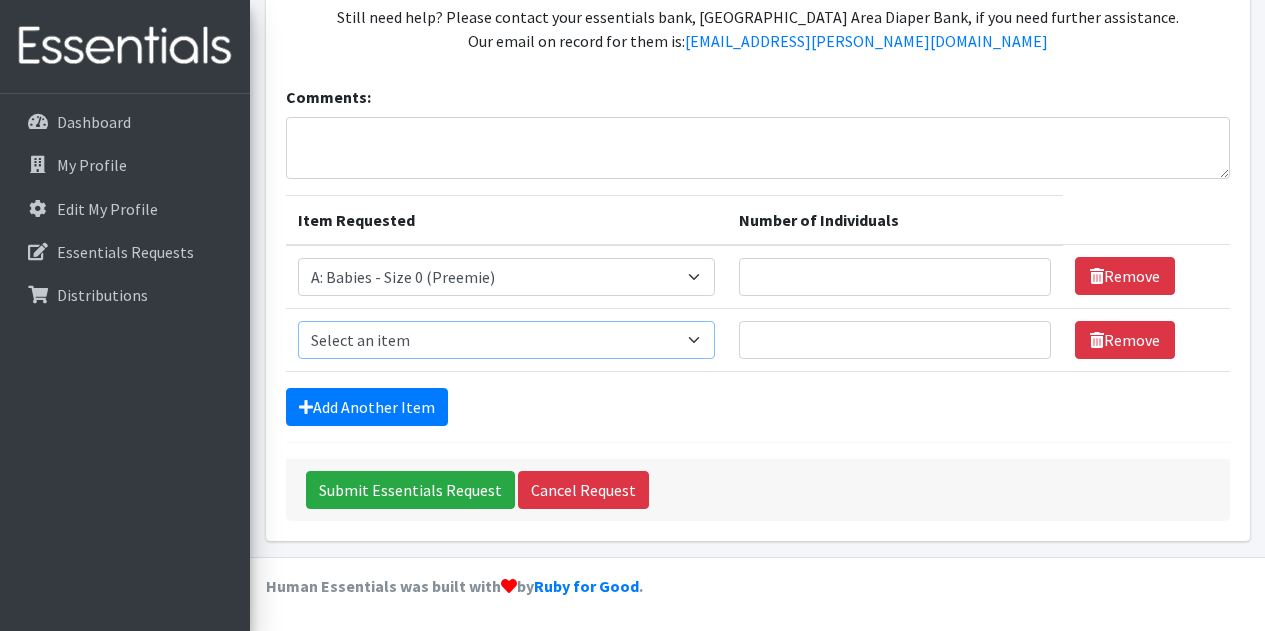 click on "Select an item
A: Babies - Size 0 (Preemie)
A: Babies - Size 01 (newborn)
A: Babies - Size 1
A: Babies - Size 2
A: Babies - Size 3
A: Babies - Size 4
A: Babies - Size 5
A: Babies - Size 6
A: Babies - Size 7
B: Toddlers - Pull-Ups1 (Medium - 2T-3T)
B: Toddlers - Pull-Ups2 (Large -3T-4T)
B: Toddlers - Pull-Ups3 (XL - 4T-5T)
C: Youth - Overnights1 - S/M (38-65 lbs)
C: Youth - Overnights2 - L/XL ( 65-140 lbs)
E: Swimmers1 - S (16-26 lbs)
E: Swimmers2 - M (24-34 lbs)
E: Swimmers3 - L (32+ lbs)" at bounding box center (507, 340) 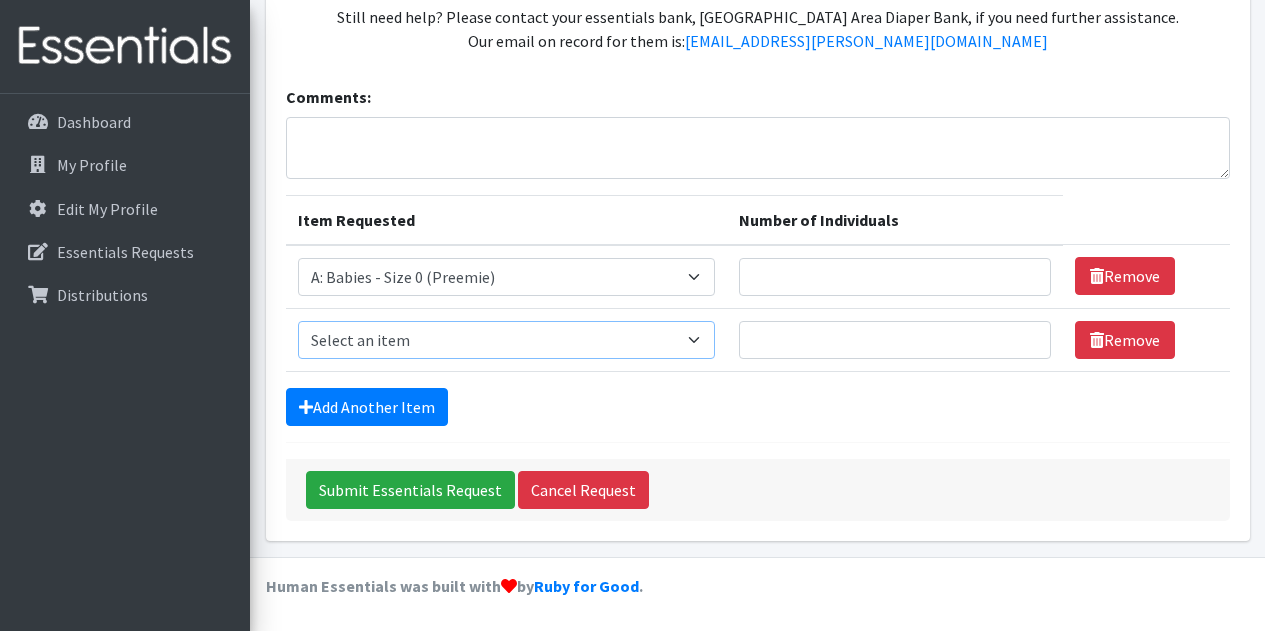 select on "5610" 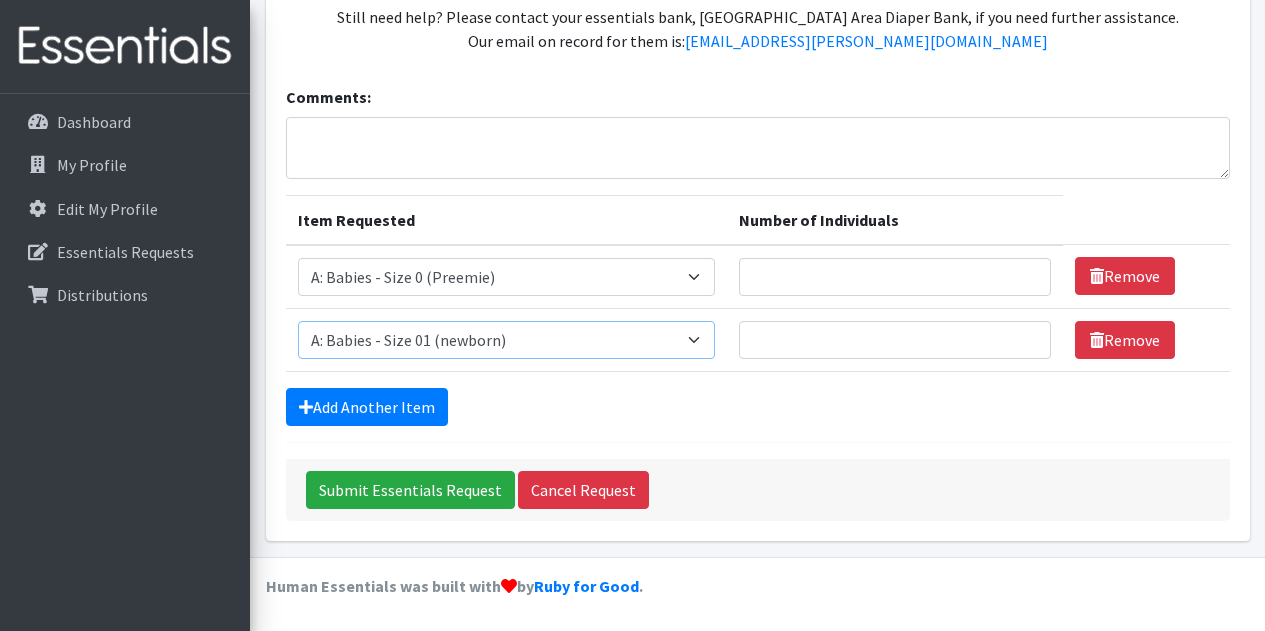 click on "Select an item
A: Babies - Size 0 (Preemie)
A: Babies - Size 01 (newborn)
A: Babies - Size 1
A: Babies - Size 2
A: Babies - Size 3
A: Babies - Size 4
A: Babies - Size 5
A: Babies - Size 6
A: Babies - Size 7
B: Toddlers - Pull-Ups1 (Medium - 2T-3T)
B: Toddlers - Pull-Ups2 (Large -3T-4T)
B: Toddlers - Pull-Ups3 (XL - 4T-5T)
C: Youth - Overnights1 - S/M (38-65 lbs)
C: Youth - Overnights2 - L/XL ( 65-140 lbs)
E: Swimmers1 - S (16-26 lbs)
E: Swimmers2 - M (24-34 lbs)
E: Swimmers3 - L (32+ lbs)" at bounding box center (507, 340) 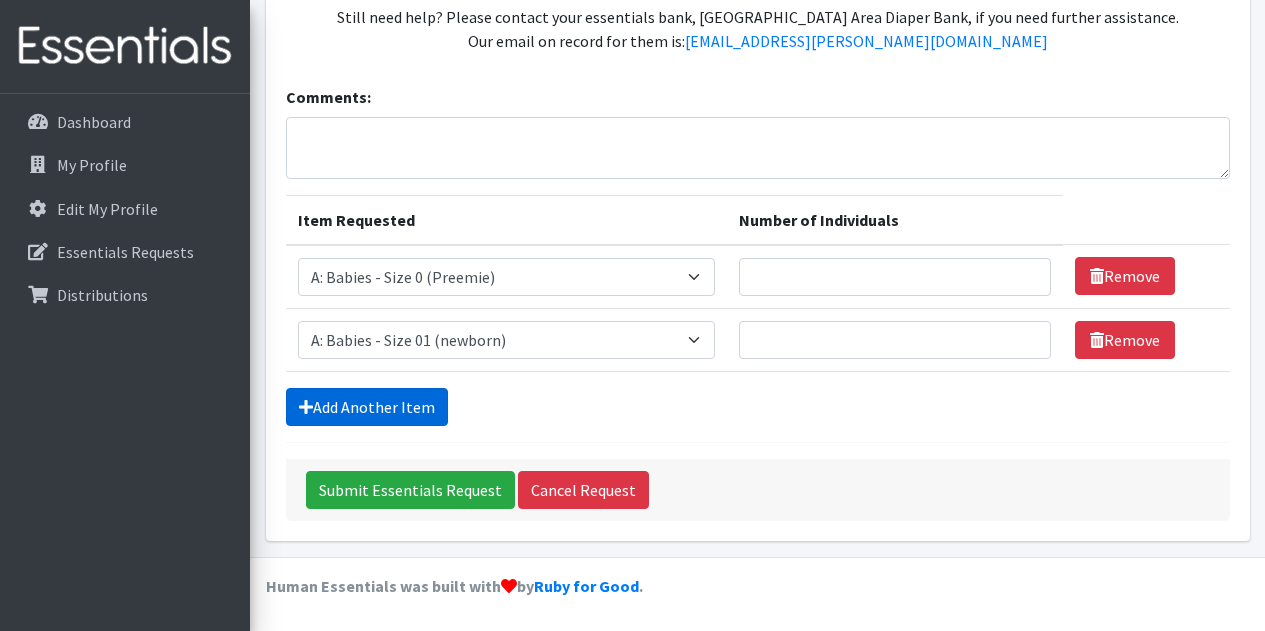 click on "Add Another Item" at bounding box center [367, 407] 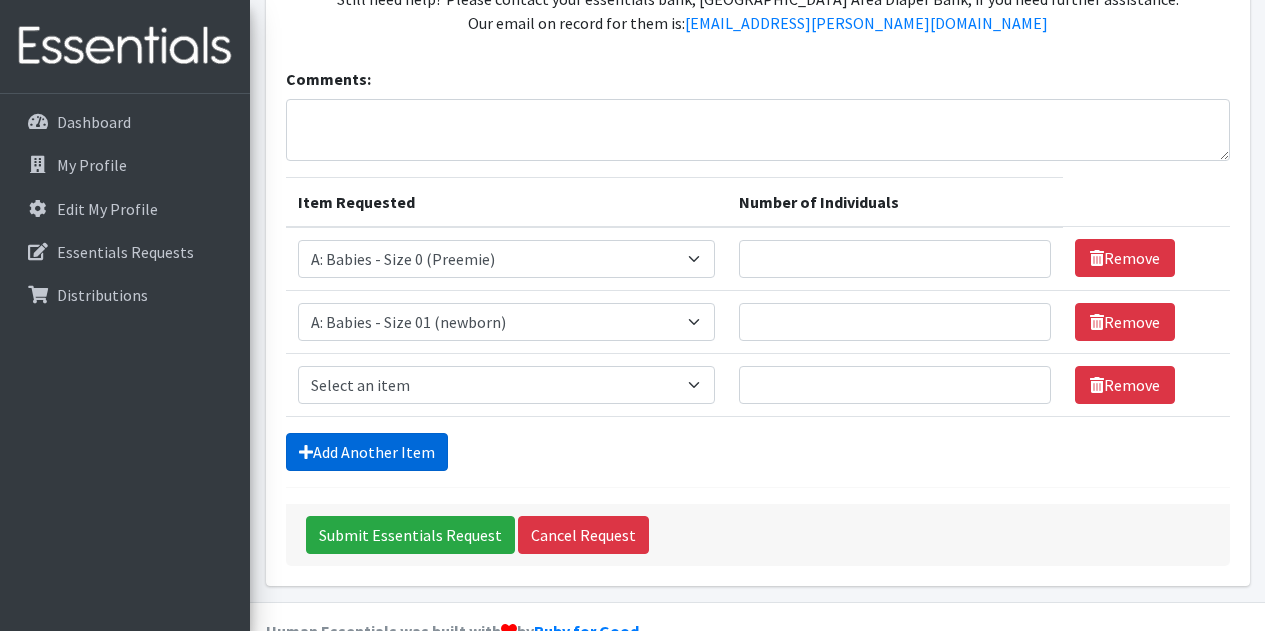 scroll, scrollTop: 544, scrollLeft: 0, axis: vertical 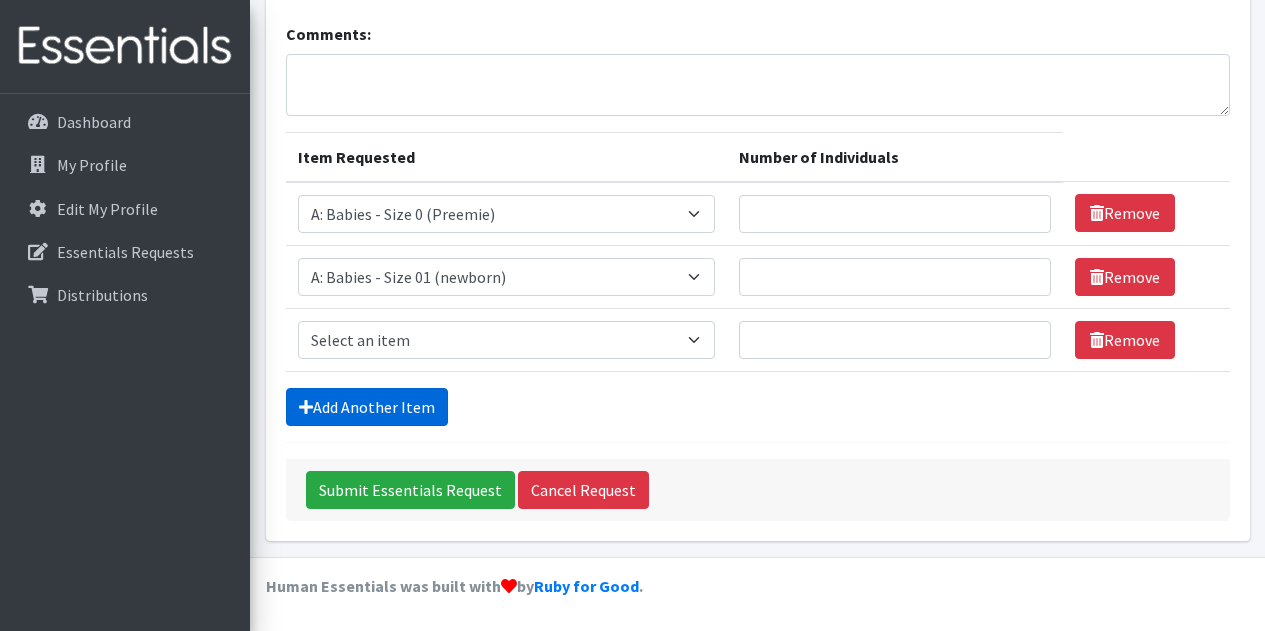 click on "Add Another Item" at bounding box center [367, 407] 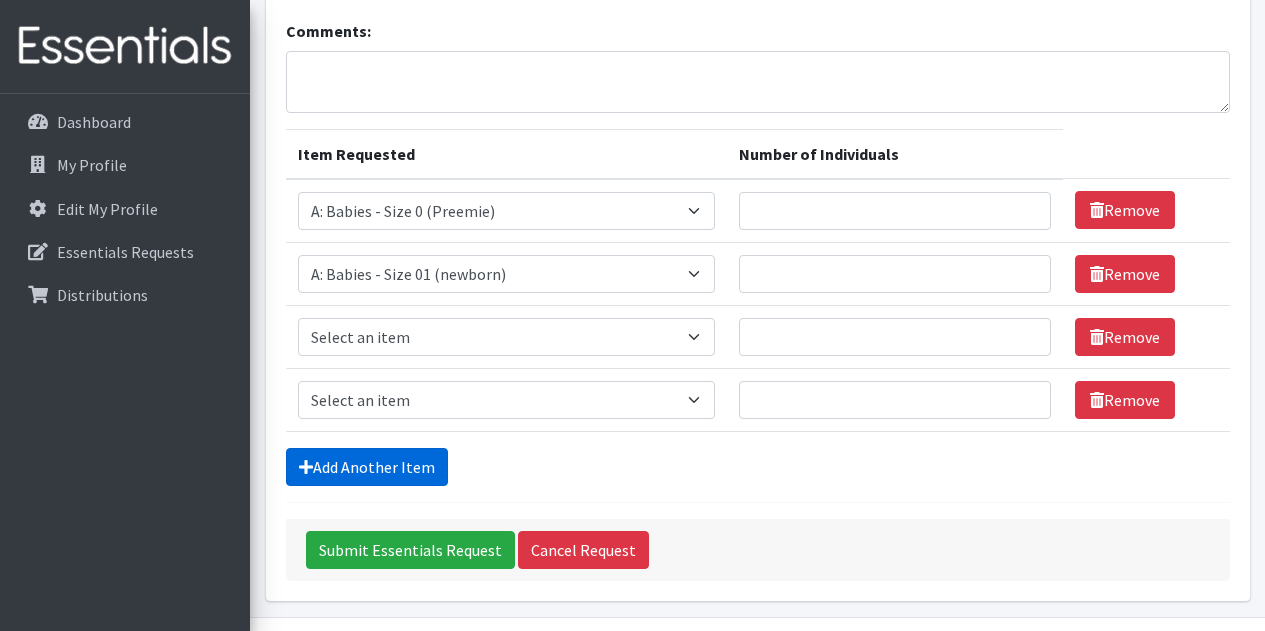scroll, scrollTop: 607, scrollLeft: 0, axis: vertical 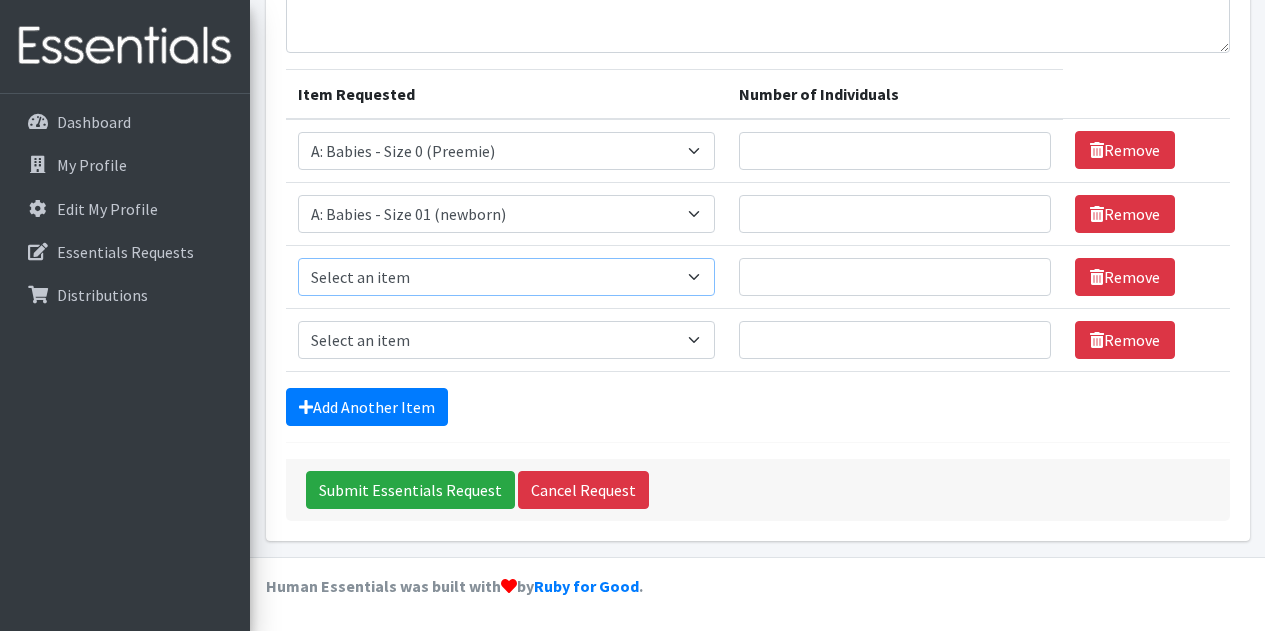 click on "Select an item
A: Babies - Size 0 (Preemie)
A: Babies - Size 01 (newborn)
A: Babies - Size 1
A: Babies - Size 2
A: Babies - Size 3
A: Babies - Size 4
A: Babies - Size 5
A: Babies - Size 6
A: Babies - Size 7
B: Toddlers - Pull-Ups1 (Medium - 2T-3T)
B: Toddlers - Pull-Ups2 (Large -3T-4T)
B: Toddlers - Pull-Ups3 (XL - 4T-5T)
C: Youth - Overnights1 - S/M (38-65 lbs)
C: Youth - Overnights2 - L/XL ( 65-140 lbs)
E: Swimmers1 - S (16-26 lbs)
E: Swimmers2 - M (24-34 lbs)
E: Swimmers3 - L (32+ lbs)" at bounding box center [507, 277] 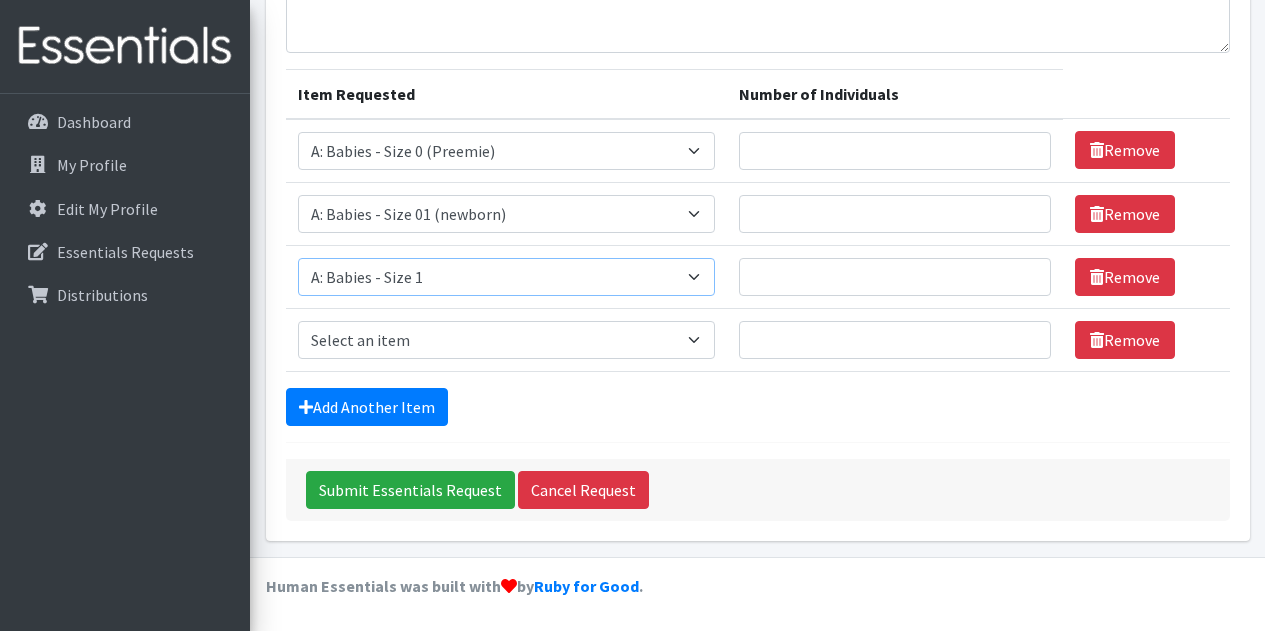 click on "Select an item
A: Babies - Size 0 (Preemie)
A: Babies - Size 01 (newborn)
A: Babies - Size 1
A: Babies - Size 2
A: Babies - Size 3
A: Babies - Size 4
A: Babies - Size 5
A: Babies - Size 6
A: Babies - Size 7
B: Toddlers - Pull-Ups1 (Medium - 2T-3T)
B: Toddlers - Pull-Ups2 (Large -3T-4T)
B: Toddlers - Pull-Ups3 (XL - 4T-5T)
C: Youth - Overnights1 - S/M (38-65 lbs)
C: Youth - Overnights2 - L/XL ( 65-140 lbs)
E: Swimmers1 - S (16-26 lbs)
E: Swimmers2 - M (24-34 lbs)
E: Swimmers3 - L (32+ lbs)" at bounding box center [507, 277] 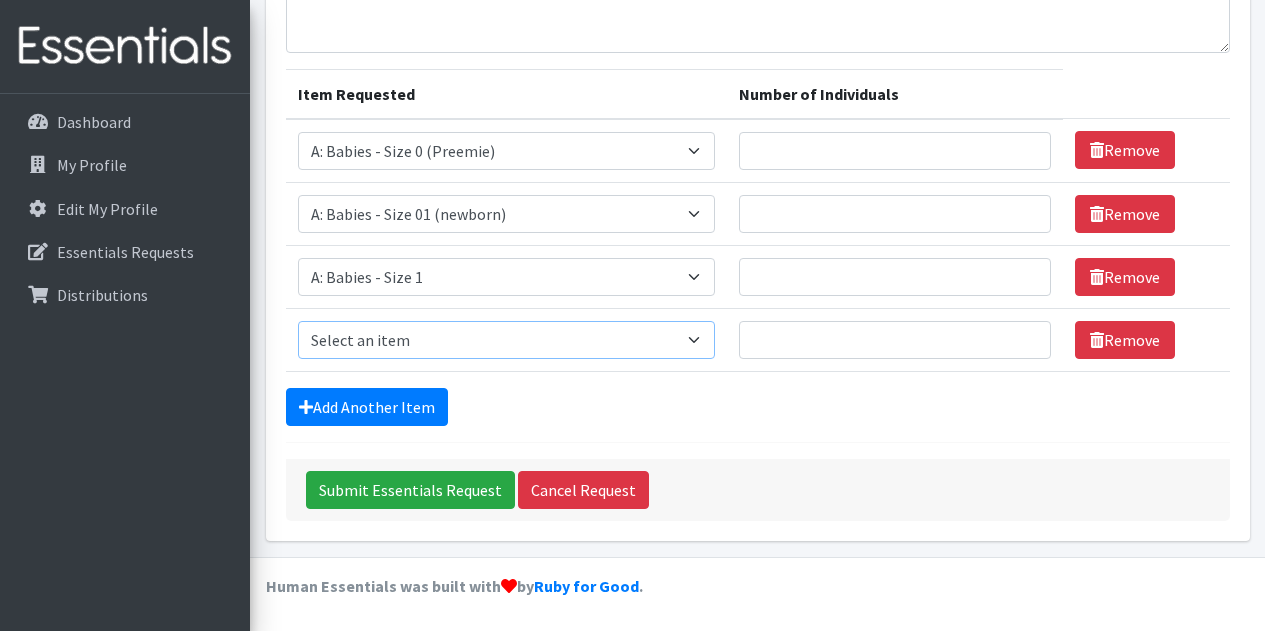 click on "Select an item
A: Babies - Size 0 (Preemie)
A: Babies - Size 01 (newborn)
A: Babies - Size 1
A: Babies - Size 2
A: Babies - Size 3
A: Babies - Size 4
A: Babies - Size 5
A: Babies - Size 6
A: Babies - Size 7
B: Toddlers - Pull-Ups1 (Medium - 2T-3T)
B: Toddlers - Pull-Ups2 (Large -3T-4T)
B: Toddlers - Pull-Ups3 (XL - 4T-5T)
C: Youth - Overnights1 - S/M (38-65 lbs)
C: Youth - Overnights2 - L/XL ( 65-140 lbs)
E: Swimmers1 - S (16-26 lbs)
E: Swimmers2 - M (24-34 lbs)
E: Swimmers3 - L (32+ lbs)" at bounding box center (507, 340) 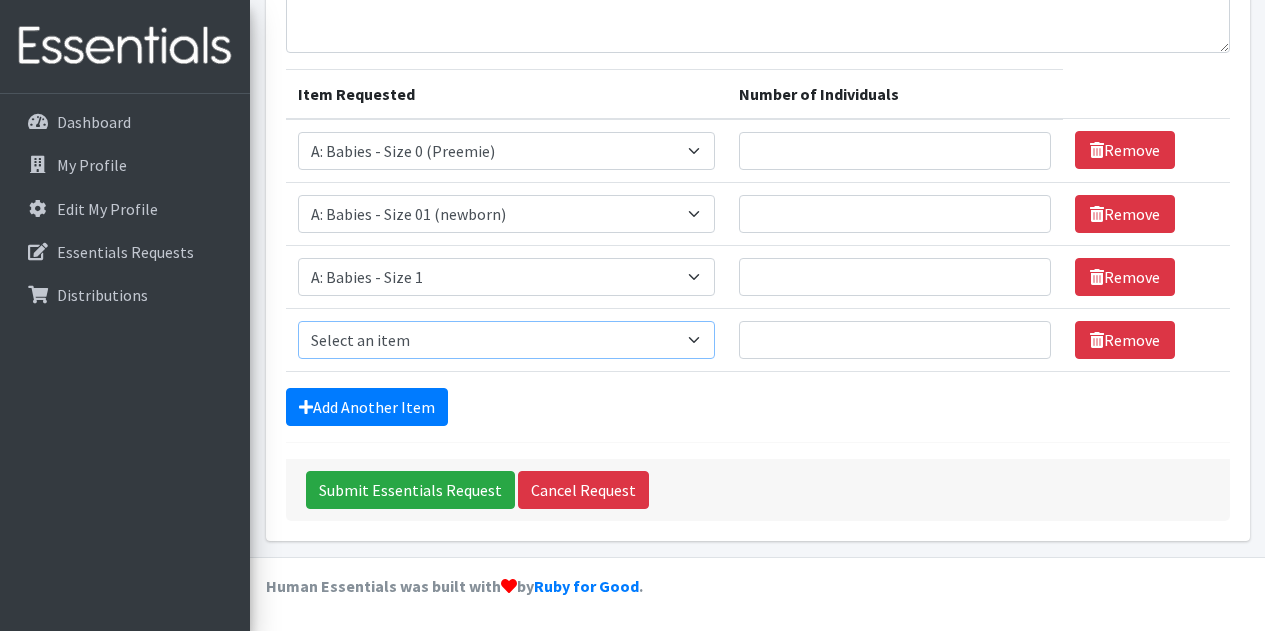 select on "5614" 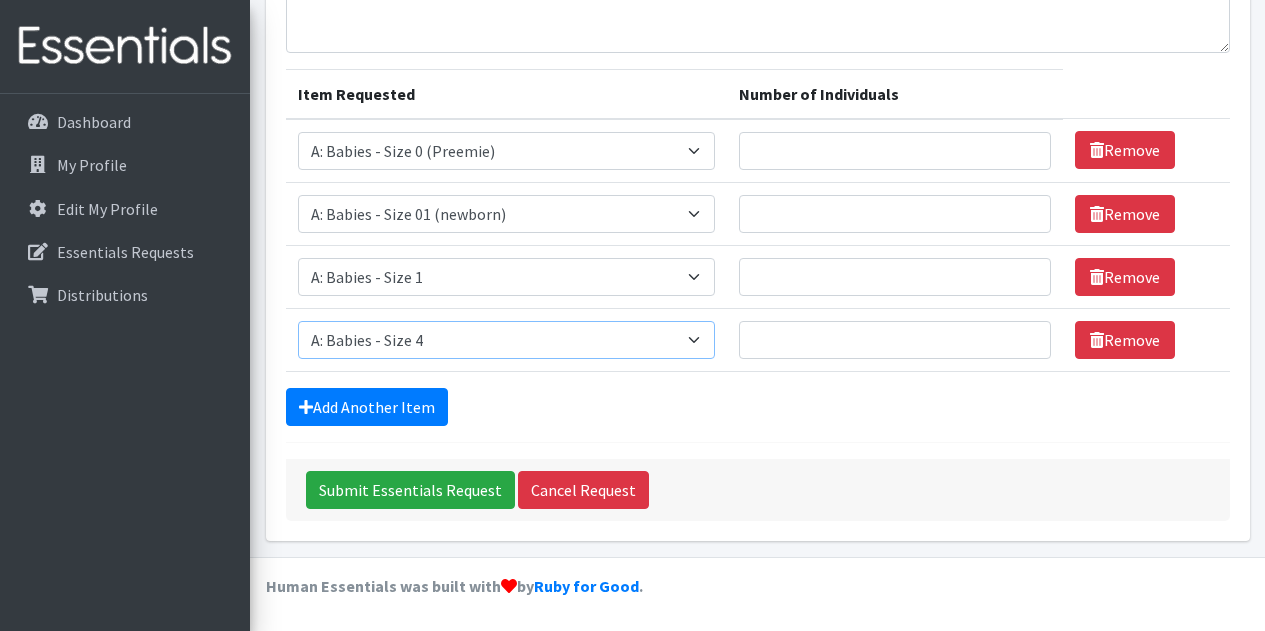 click on "Select an item
A: Babies - Size 0 (Preemie)
A: Babies - Size 01 (newborn)
A: Babies - Size 1
A: Babies - Size 2
A: Babies - Size 3
A: Babies - Size 4
A: Babies - Size 5
A: Babies - Size 6
A: Babies - Size 7
B: Toddlers - Pull-Ups1 (Medium - 2T-3T)
B: Toddlers - Pull-Ups2 (Large -3T-4T)
B: Toddlers - Pull-Ups3 (XL - 4T-5T)
C: Youth - Overnights1 - S/M (38-65 lbs)
C: Youth - Overnights2 - L/XL ( 65-140 lbs)
E: Swimmers1 - S (16-26 lbs)
E: Swimmers2 - M (24-34 lbs)
E: Swimmers3 - L (32+ lbs)" at bounding box center [507, 340] 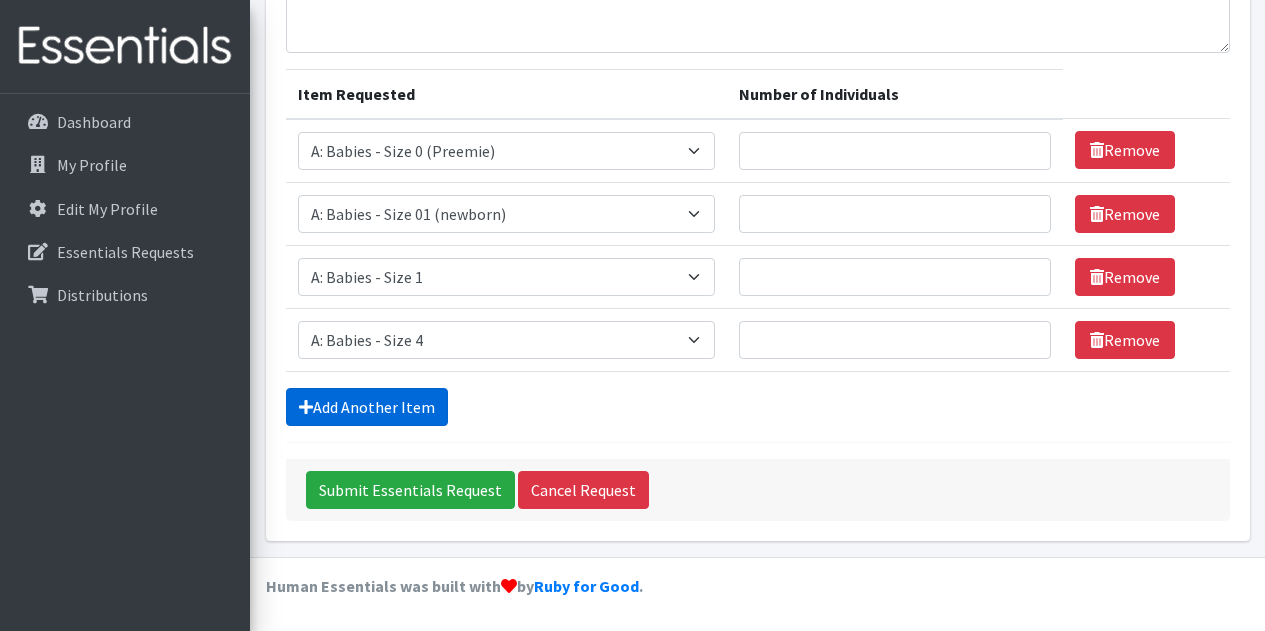 click on "Add Another Item" at bounding box center (367, 407) 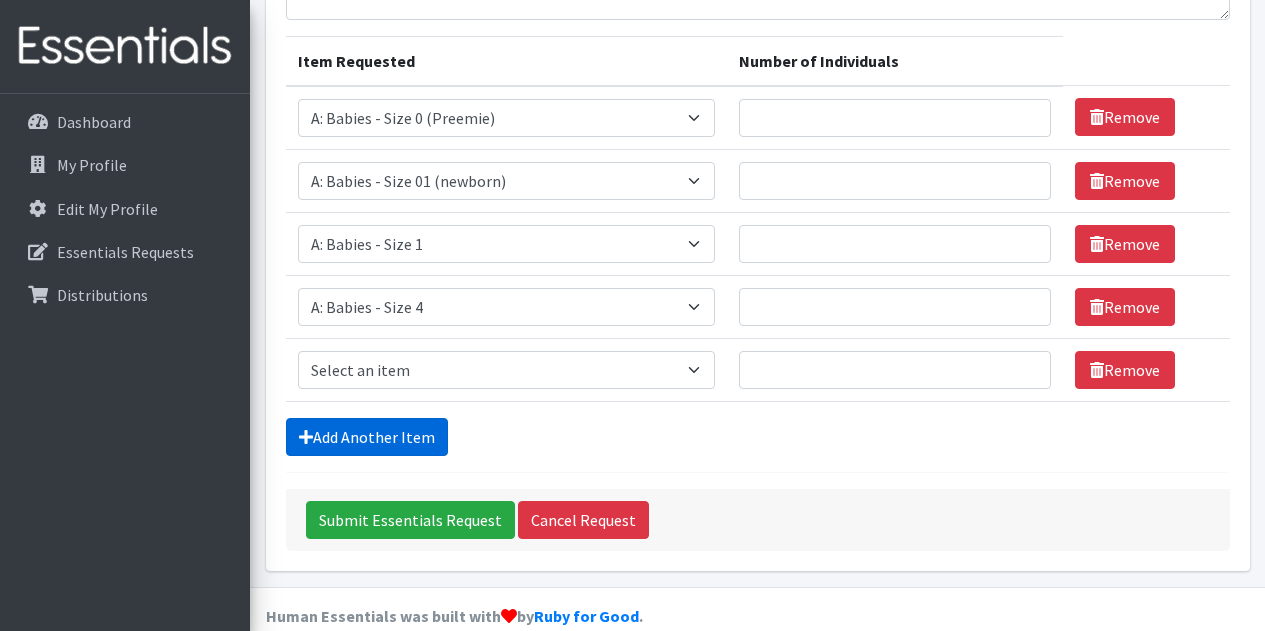 scroll, scrollTop: 670, scrollLeft: 0, axis: vertical 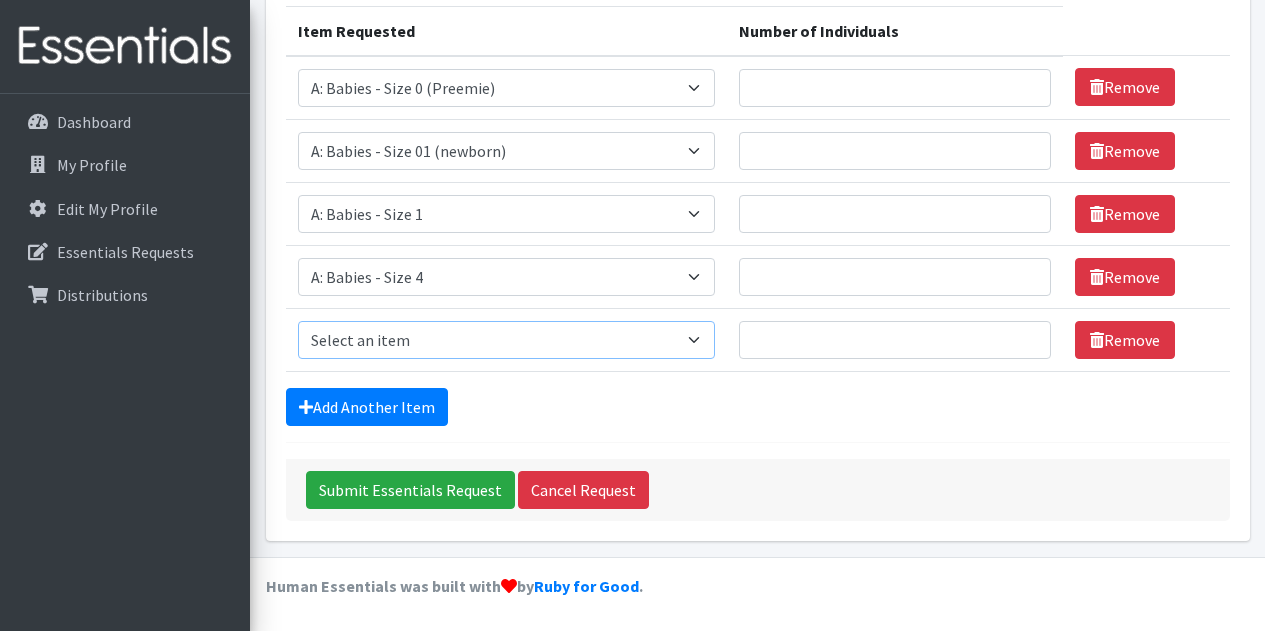 click on "Select an item
A: Babies - Size 0 (Preemie)
A: Babies - Size 01 (newborn)
A: Babies - Size 1
A: Babies - Size 2
A: Babies - Size 3
A: Babies - Size 4
A: Babies - Size 5
A: Babies - Size 6
A: Babies - Size 7
B: Toddlers - Pull-Ups1 (Medium - 2T-3T)
B: Toddlers - Pull-Ups2 (Large -3T-4T)
B: Toddlers - Pull-Ups3 (XL - 4T-5T)
C: Youth - Overnights1 - S/M (38-65 lbs)
C: Youth - Overnights2 - L/XL ( 65-140 lbs)
E: Swimmers1 - S (16-26 lbs)
E: Swimmers2 - M (24-34 lbs)
E: Swimmers3 - L (32+ lbs)" at bounding box center [507, 340] 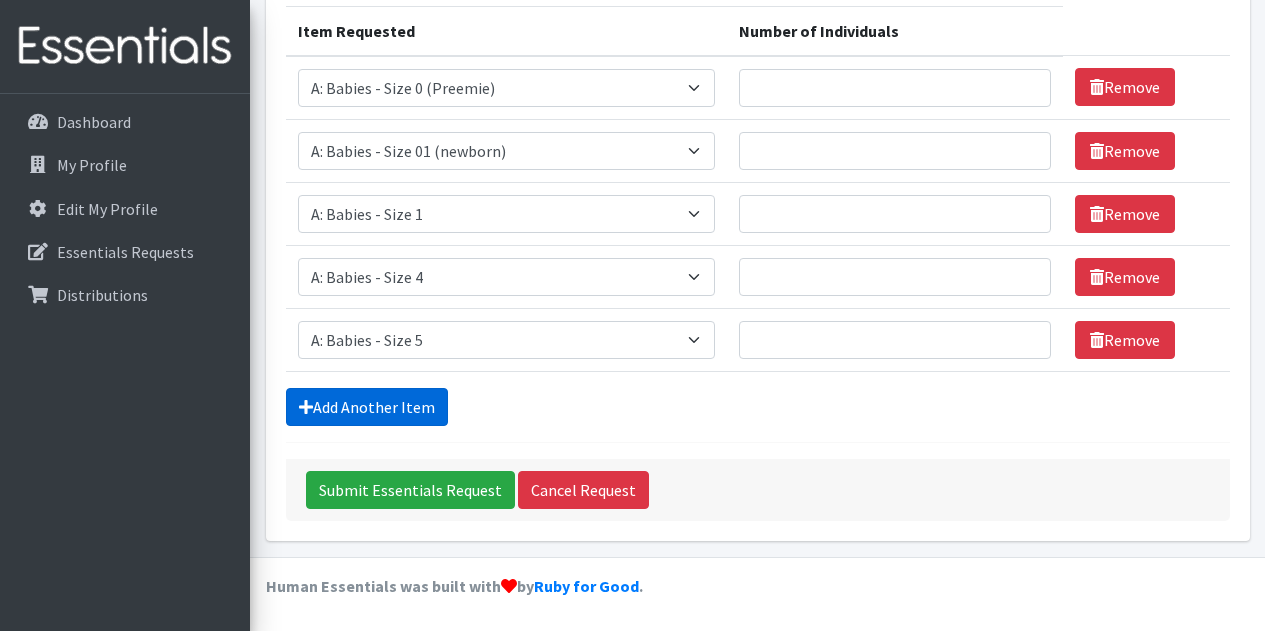 click on "Add Another Item" at bounding box center [367, 407] 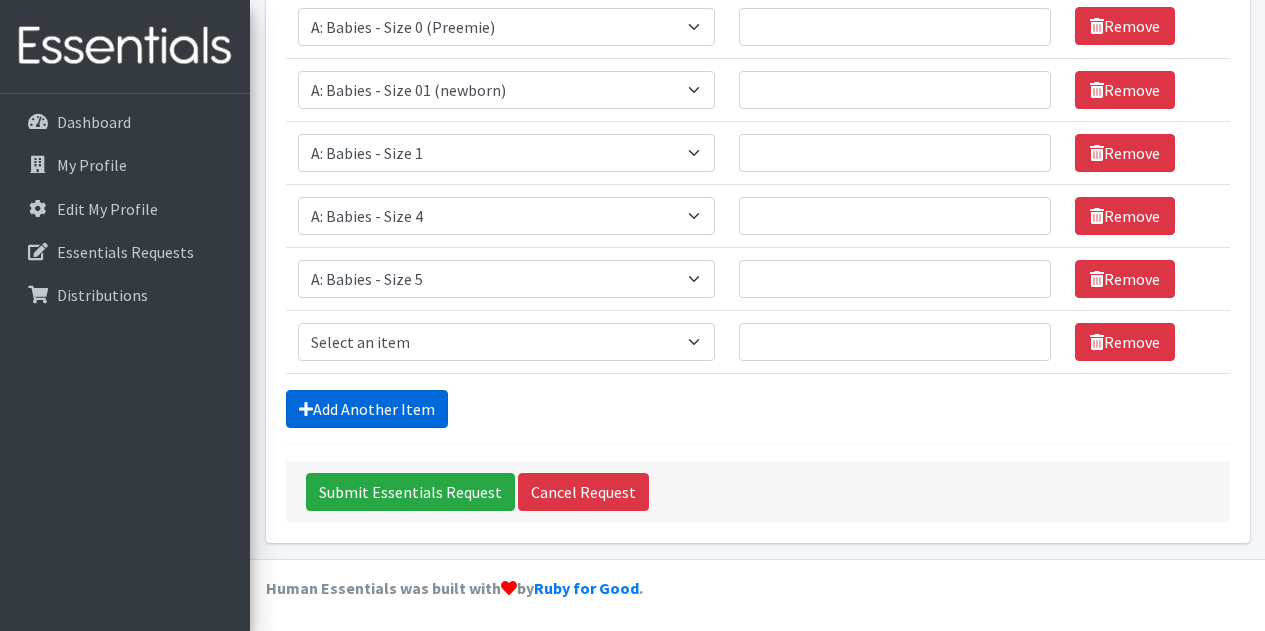 scroll, scrollTop: 733, scrollLeft: 0, axis: vertical 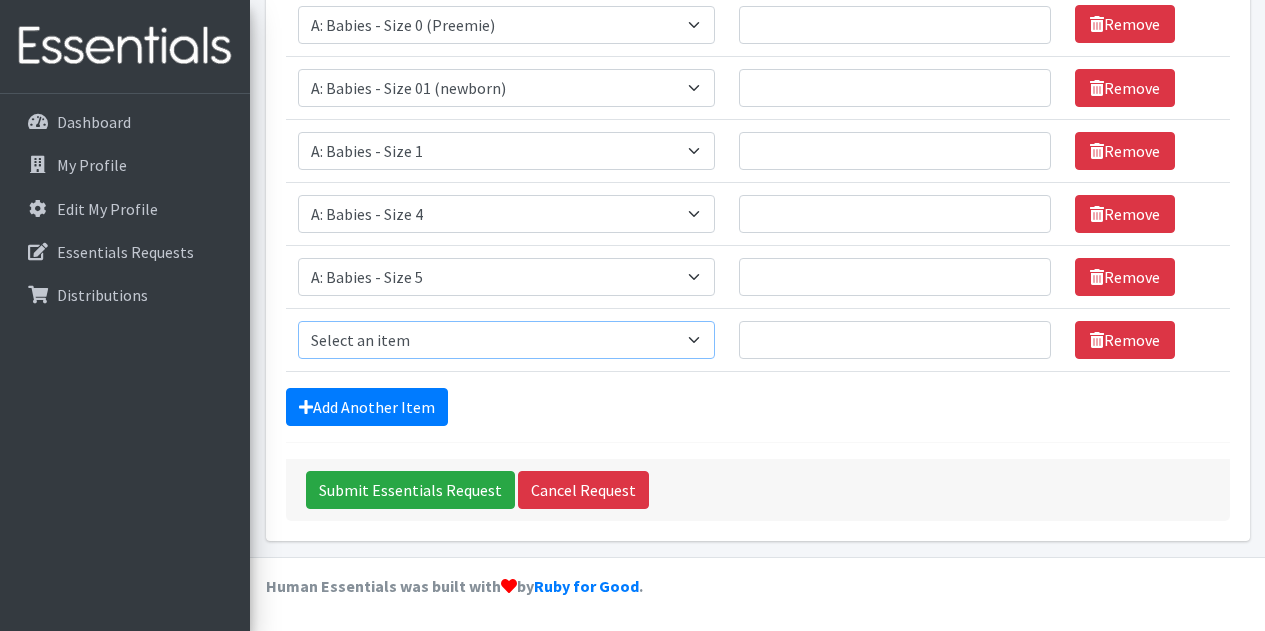 click on "Select an item
A: Babies - Size 0 (Preemie)
A: Babies - Size 01 (newborn)
A: Babies - Size 1
A: Babies - Size 2
A: Babies - Size 3
A: Babies - Size 4
A: Babies - Size 5
A: Babies - Size 6
A: Babies - Size 7
B: Toddlers - Pull-Ups1 (Medium - 2T-3T)
B: Toddlers - Pull-Ups2 (Large -3T-4T)
B: Toddlers - Pull-Ups3 (XL - 4T-5T)
C: Youth - Overnights1 - S/M (38-65 lbs)
C: Youth - Overnights2 - L/XL ( 65-140 lbs)
E: Swimmers1 - S (16-26 lbs)
E: Swimmers2 - M (24-34 lbs)
E: Swimmers3 - L (32+ lbs)" at bounding box center (507, 340) 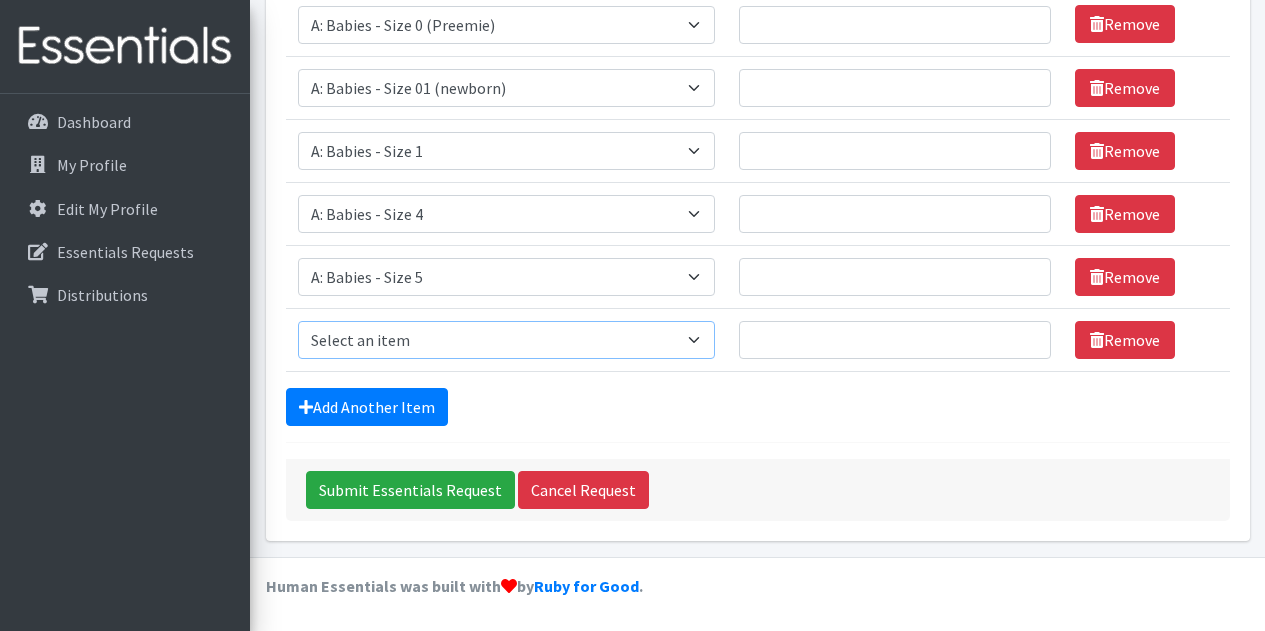 select on "5617" 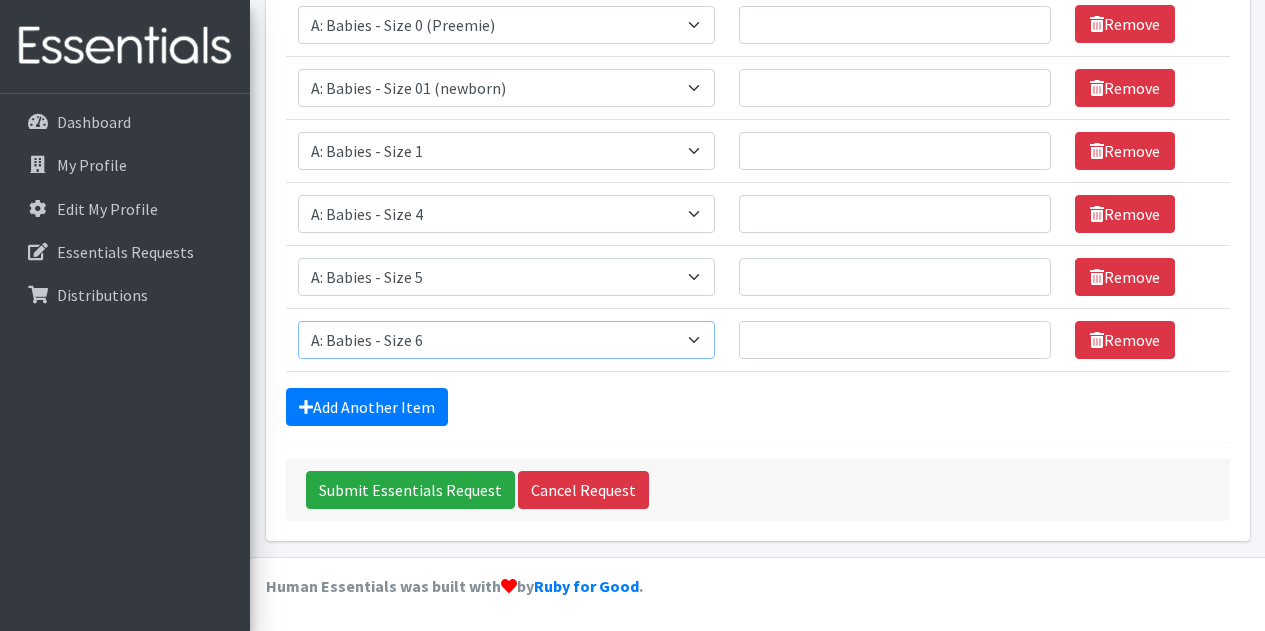 click on "Select an item
A: Babies - Size 0 (Preemie)
A: Babies - Size 01 (newborn)
A: Babies - Size 1
A: Babies - Size 2
A: Babies - Size 3
A: Babies - Size 4
A: Babies - Size 5
A: Babies - Size 6
A: Babies - Size 7
B: Toddlers - Pull-Ups1 (Medium - 2T-3T)
B: Toddlers - Pull-Ups2 (Large -3T-4T)
B: Toddlers - Pull-Ups3 (XL - 4T-5T)
C: Youth - Overnights1 - S/M (38-65 lbs)
C: Youth - Overnights2 - L/XL ( 65-140 lbs)
E: Swimmers1 - S (16-26 lbs)
E: Swimmers2 - M (24-34 lbs)
E: Swimmers3 - L (32+ lbs)" at bounding box center [507, 340] 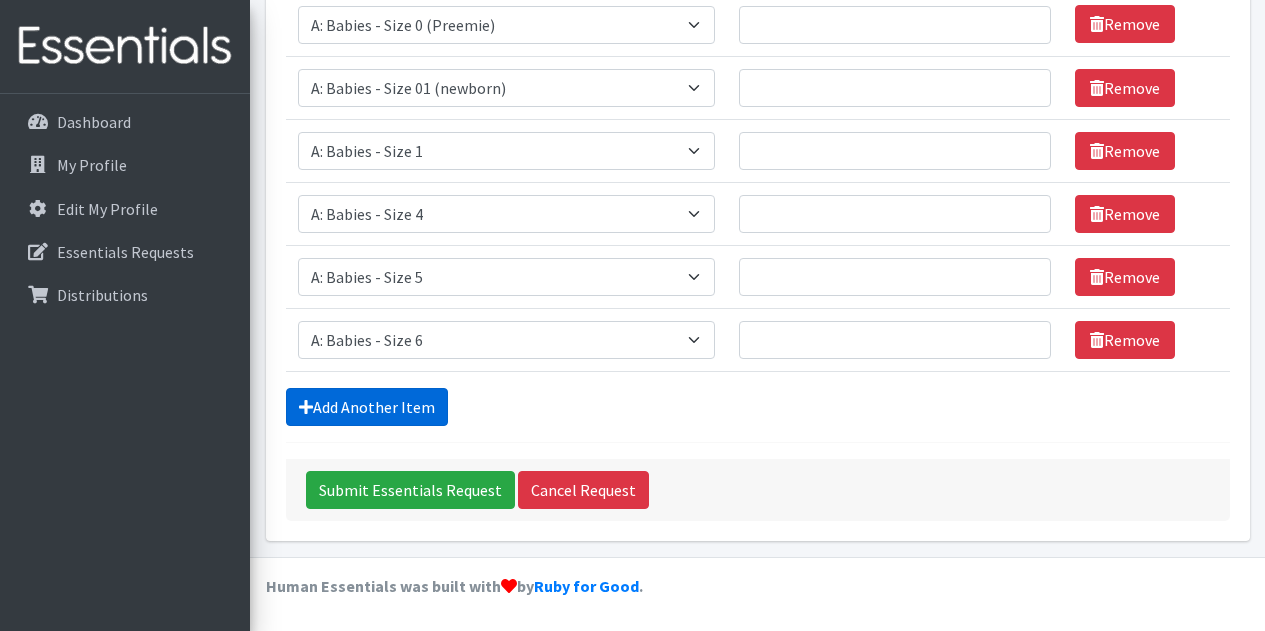 click on "Add Another Item" at bounding box center [367, 407] 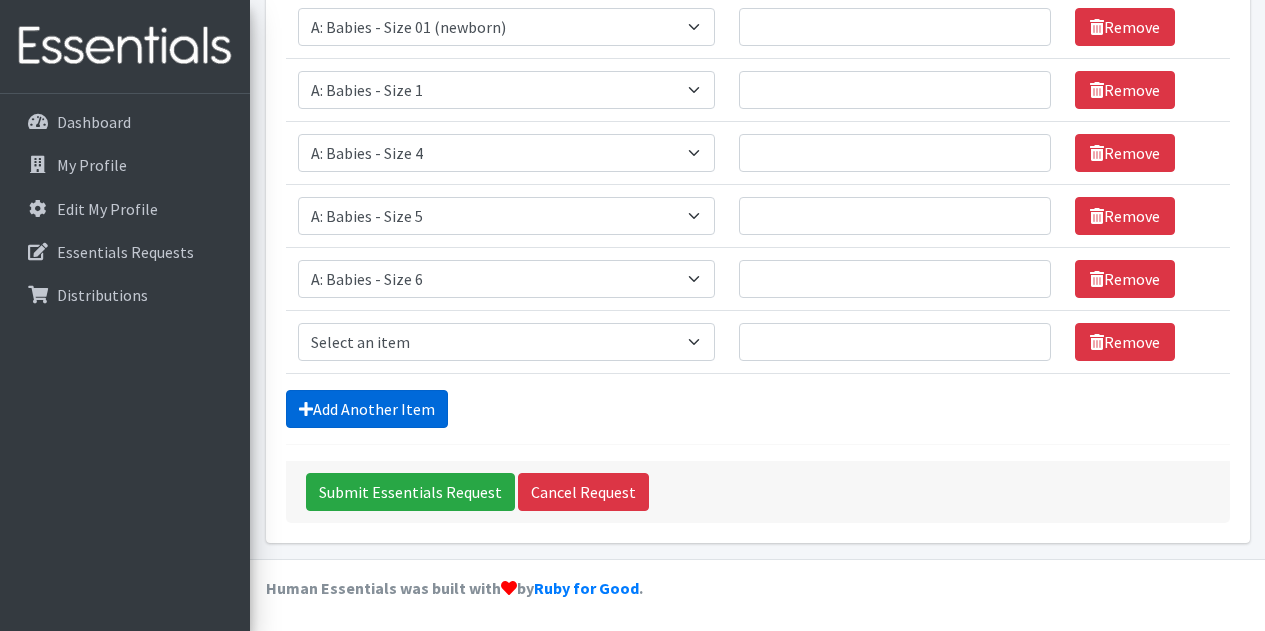 scroll, scrollTop: 796, scrollLeft: 0, axis: vertical 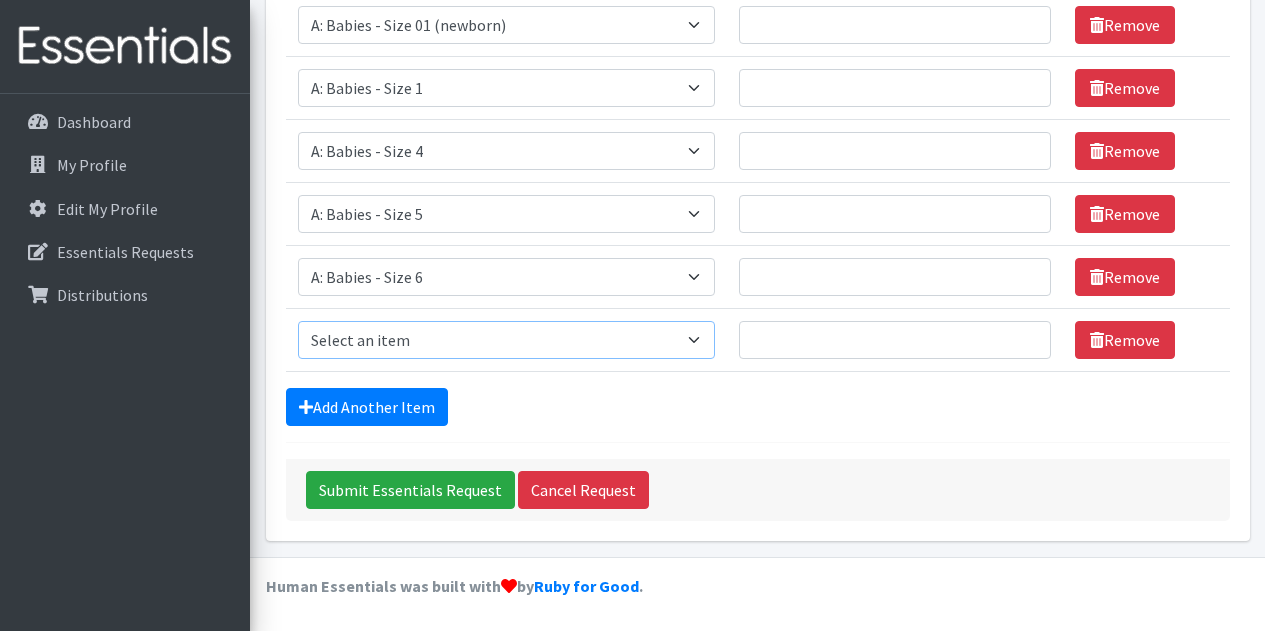 click on "Select an item
A: Babies - Size 0 (Preemie)
A: Babies - Size 01 (newborn)
A: Babies - Size 1
A: Babies - Size 2
A: Babies - Size 3
A: Babies - Size 4
A: Babies - Size 5
A: Babies - Size 6
A: Babies - Size 7
B: Toddlers - Pull-Ups1 (Medium - 2T-3T)
B: Toddlers - Pull-Ups2 (Large -3T-4T)
B: Toddlers - Pull-Ups3 (XL - 4T-5T)
C: Youth - Overnights1 - S/M (38-65 lbs)
C: Youth - Overnights2 - L/XL ( 65-140 lbs)
E: Swimmers1 - S (16-26 lbs)
E: Swimmers2 - M (24-34 lbs)
E: Swimmers3 - L (32+ lbs)" at bounding box center (507, 340) 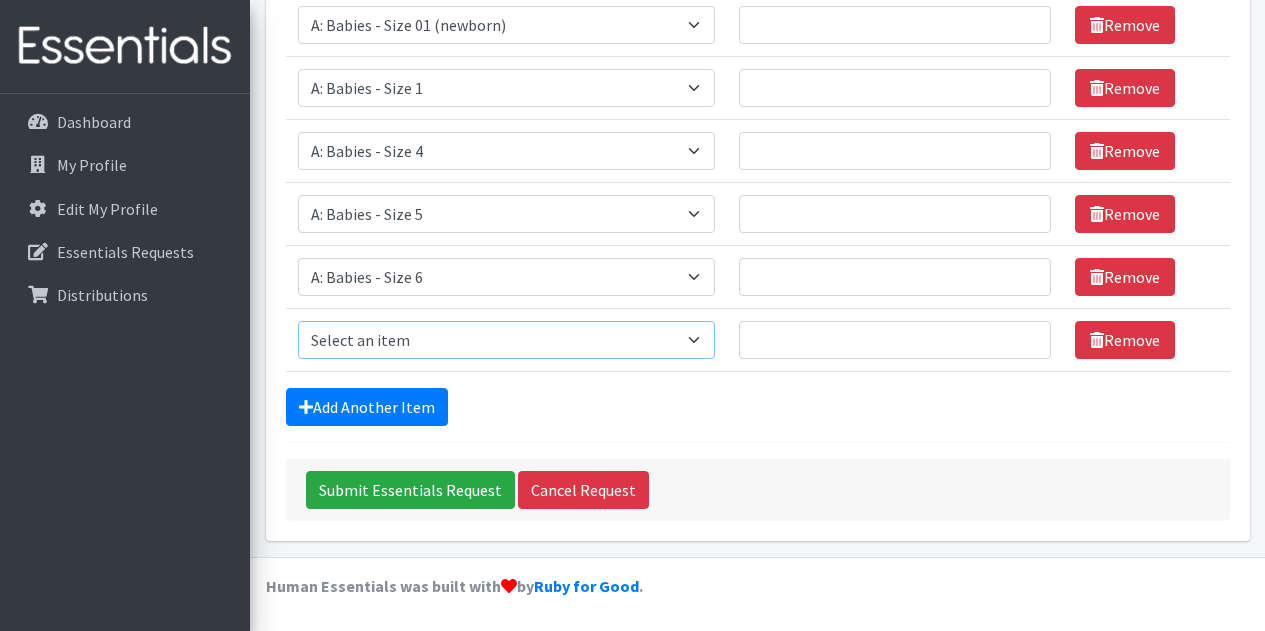 select on "8888" 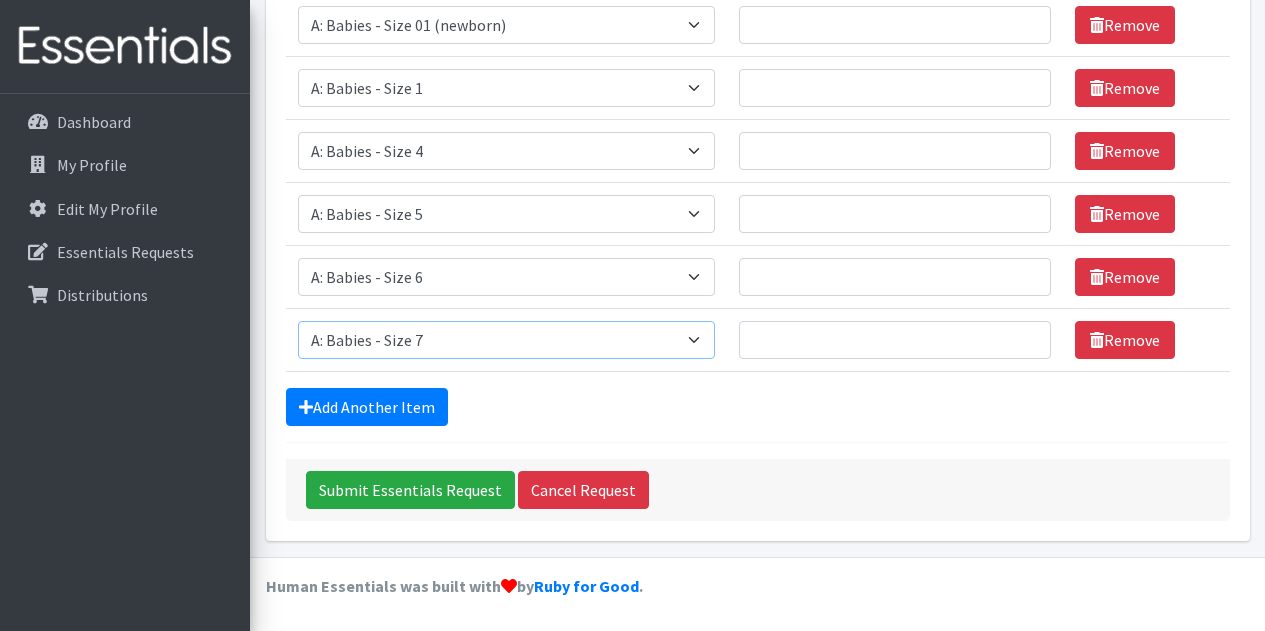 click on "Select an item
A: Babies - Size 0 (Preemie)
A: Babies - Size 01 (newborn)
A: Babies - Size 1
A: Babies - Size 2
A: Babies - Size 3
A: Babies - Size 4
A: Babies - Size 5
A: Babies - Size 6
A: Babies - Size 7
B: Toddlers - Pull-Ups1 (Medium - 2T-3T)
B: Toddlers - Pull-Ups2 (Large -3T-4T)
B: Toddlers - Pull-Ups3 (XL - 4T-5T)
C: Youth - Overnights1 - S/M (38-65 lbs)
C: Youth - Overnights2 - L/XL ( 65-140 lbs)
E: Swimmers1 - S (16-26 lbs)
E: Swimmers2 - M (24-34 lbs)
E: Swimmers3 - L (32+ lbs)" at bounding box center (507, 340) 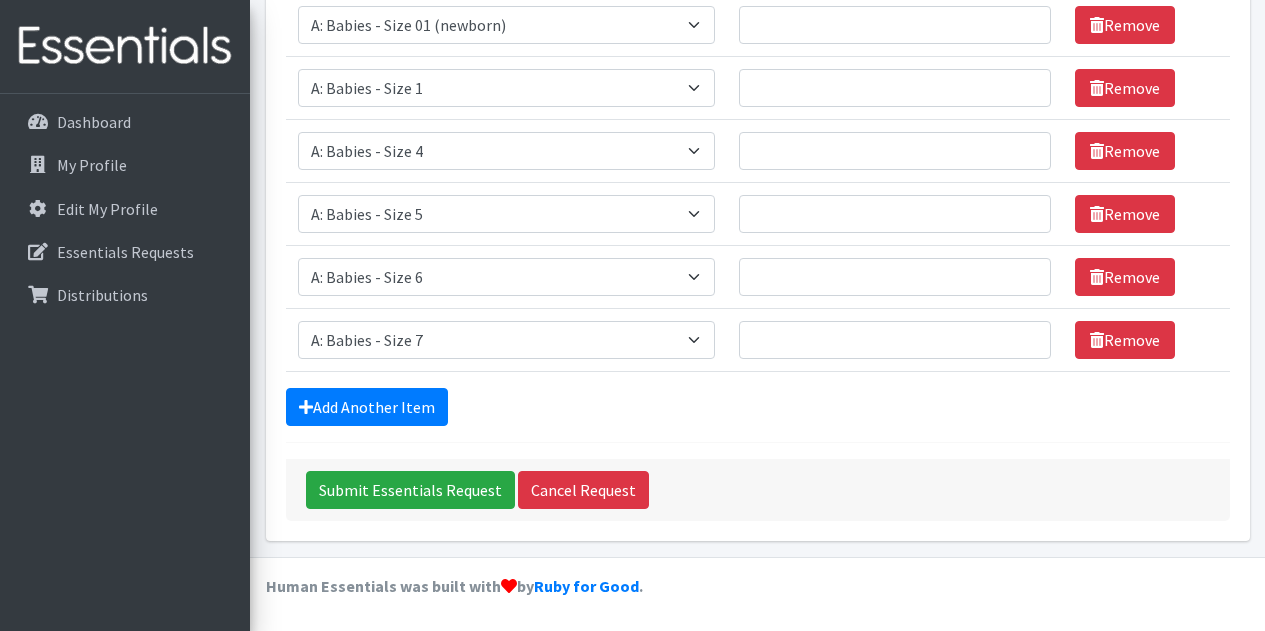 click on "Item Requested
Select an item
A: Babies - Size 0 (Preemie)
A: Babies - Size 01 (newborn)
A: Babies - Size 1
A: Babies - Size 2
A: Babies - Size 3
A: Babies - Size 4
A: Babies - Size 5
A: Babies - Size 6
A: Babies - Size 7
B: Toddlers - Pull-Ups1 (Medium - 2T-3T)
B: Toddlers - Pull-Ups2 (Large -3T-4T)
B: Toddlers - Pull-Ups3 (XL - 4T-5T)
C: Youth - Overnights1 - S/M (38-65 lbs)
C: Youth - Overnights2 - L/XL ( 65-140 lbs)
E: Swimmers1 - S (16-26 lbs)
E: Swimmers2 - M (24-34 lbs)
E: Swimmers3 - L (32+ lbs)" at bounding box center [507, 150] 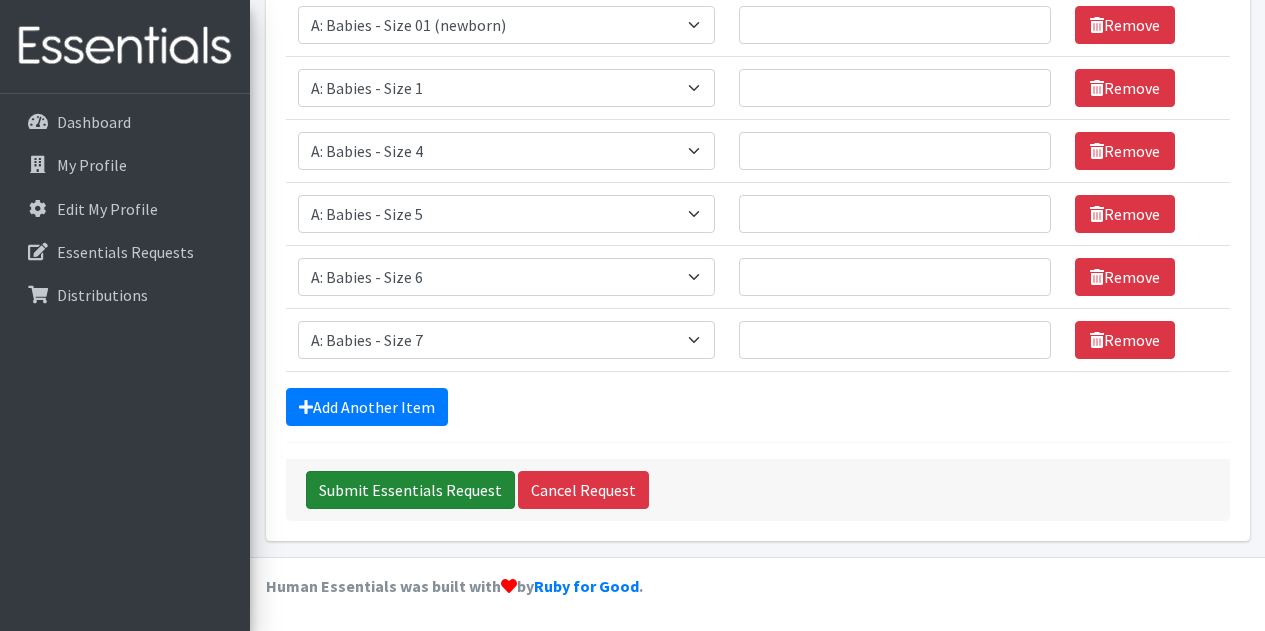 click on "Submit Essentials Request" at bounding box center [410, 490] 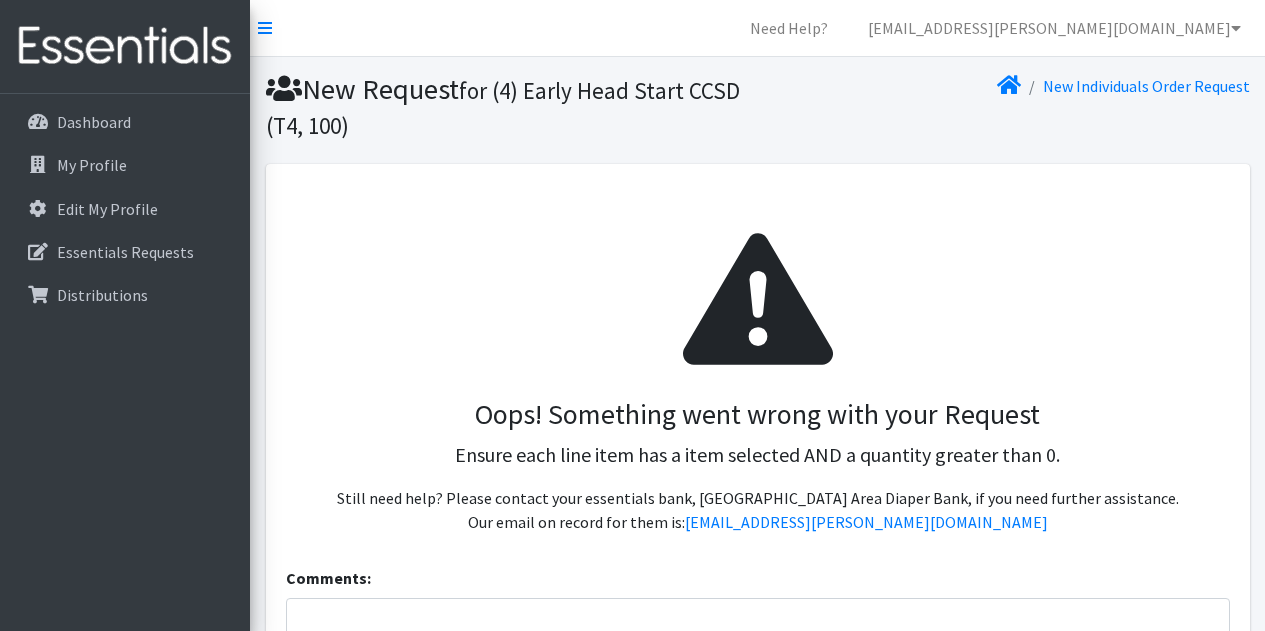 scroll, scrollTop: 0, scrollLeft: 0, axis: both 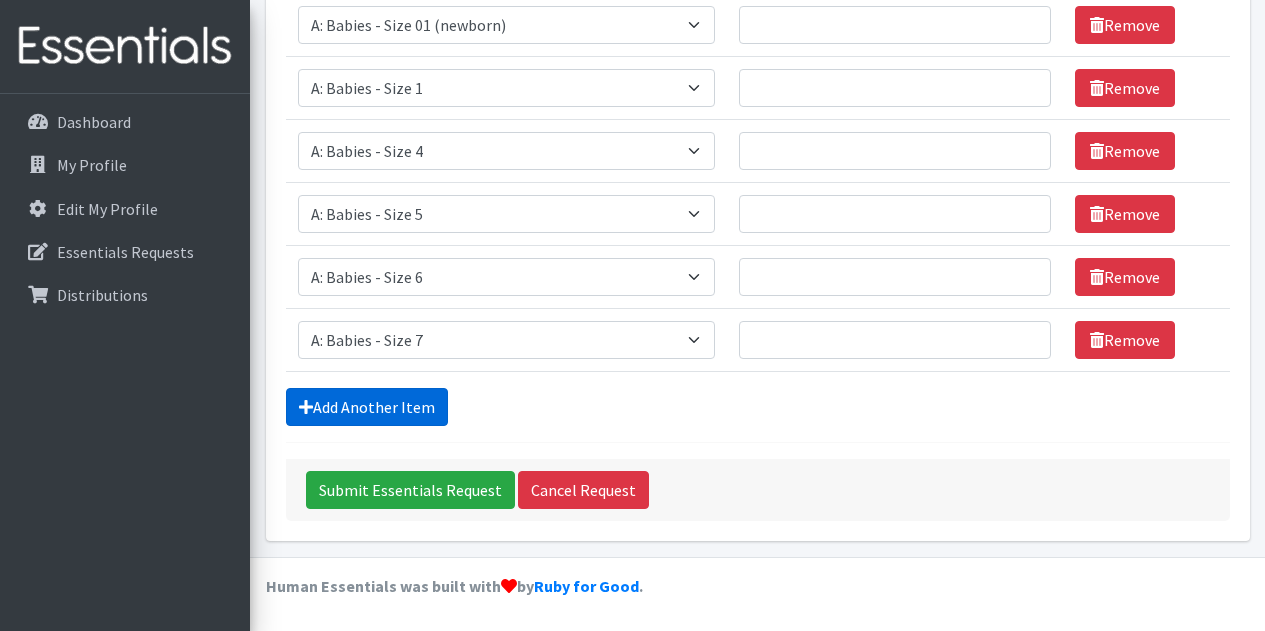 click on "Add Another Item" at bounding box center [367, 407] 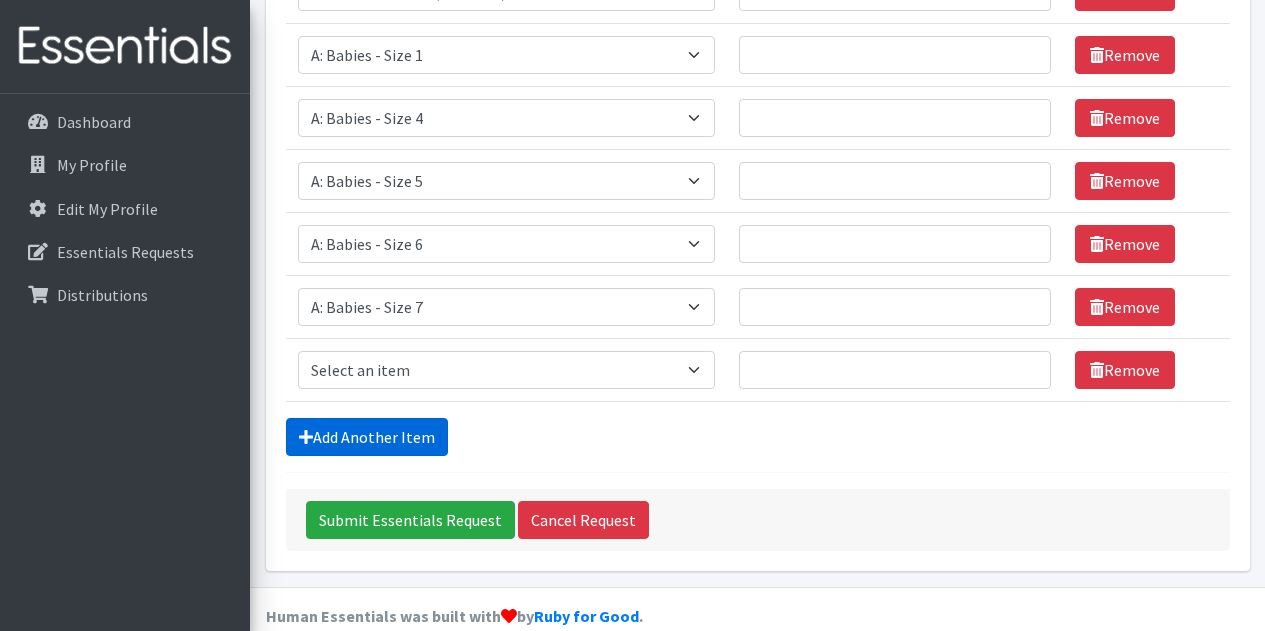 scroll, scrollTop: 859, scrollLeft: 0, axis: vertical 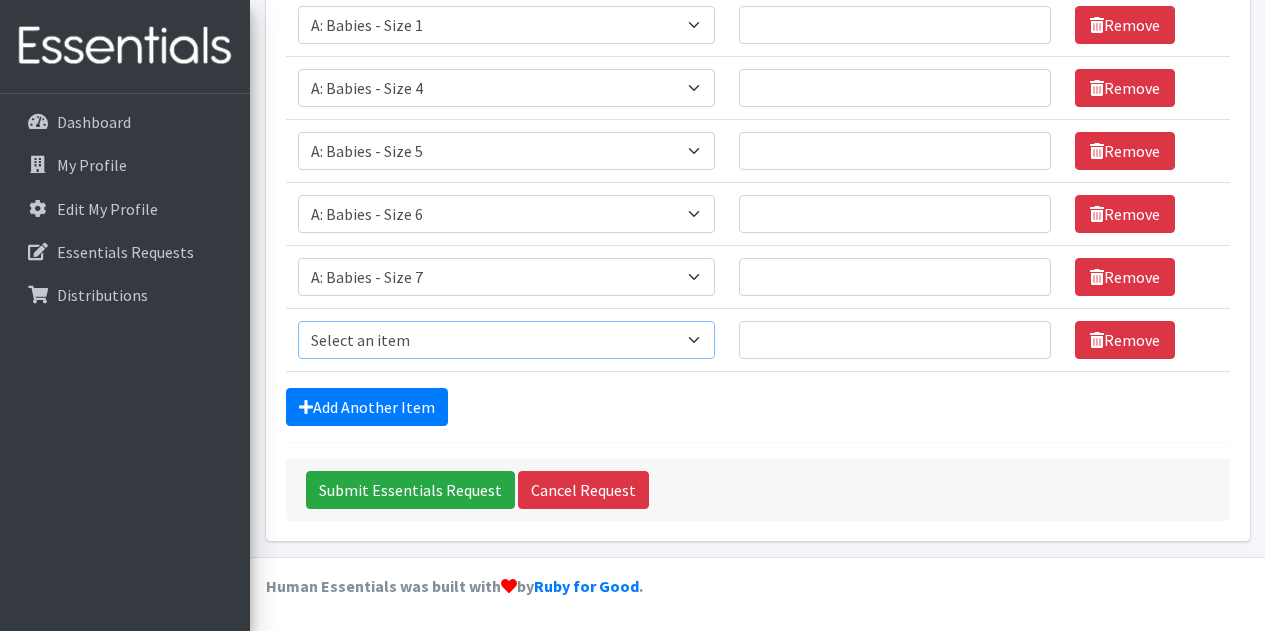 click on "Select an item
A: Babies - Size 0 (Preemie)
A: Babies - Size 01 (newborn)
A: Babies - Size 1
A: Babies - Size 2
A: Babies - Size 3
A: Babies - Size 4
A: Babies - Size 5
A: Babies - Size 6
A: Babies - Size 7
B: Toddlers - Pull-Ups1 (Medium - 2T-3T)
B: Toddlers - Pull-Ups2 (Large -3T-4T)
B: Toddlers - Pull-Ups3 (XL - 4T-5T)
C: Youth - Overnights1 - S/M (38-65 lbs)
C: Youth - Overnights2 - L/XL ( 65-140 lbs)
E: Swimmers1 - S (16-26 lbs)
E: Swimmers2 - M (24-34 lbs)
E: Swimmers3 - L (32+ lbs)" at bounding box center (507, 340) 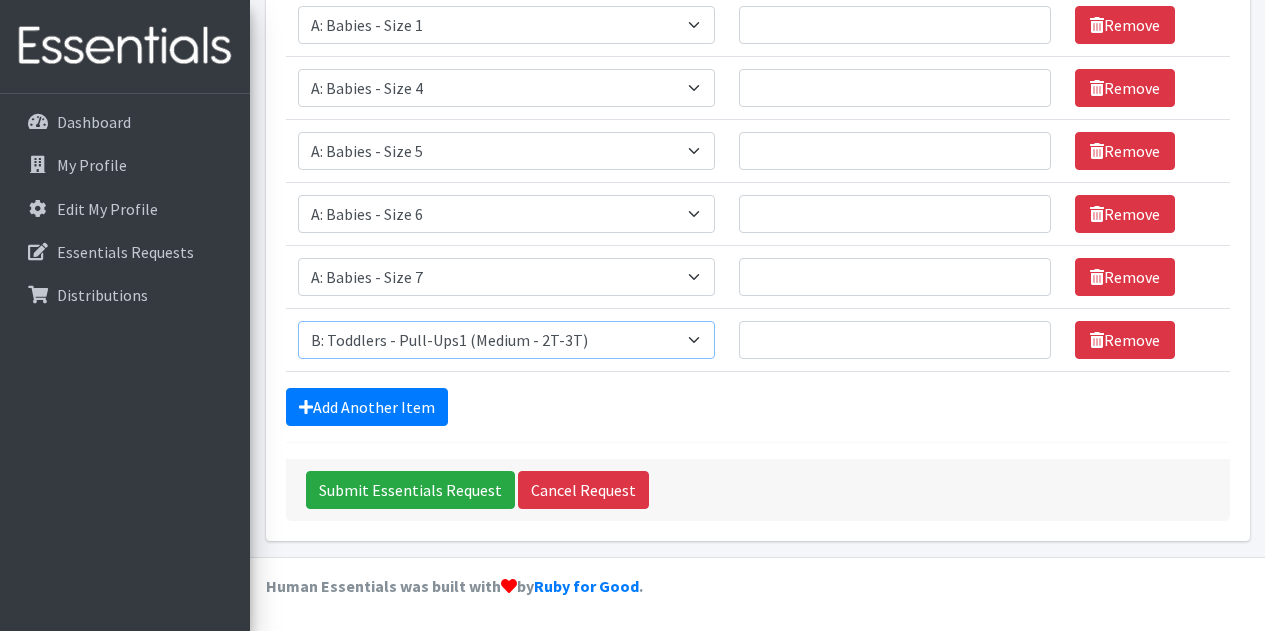 click on "Select an item
A: Babies - Size 0 (Preemie)
A: Babies - Size 01 (newborn)
A: Babies - Size 1
A: Babies - Size 2
A: Babies - Size 3
A: Babies - Size 4
A: Babies - Size 5
A: Babies - Size 6
A: Babies - Size 7
B: Toddlers - Pull-Ups1 (Medium - 2T-3T)
B: Toddlers - Pull-Ups2 (Large -3T-4T)
B: Toddlers - Pull-Ups3 (XL - 4T-5T)
C: Youth - Overnights1 - S/M (38-65 lbs)
C: Youth - Overnights2 - L/XL ( 65-140 lbs)
E: Swimmers1 - S (16-26 lbs)
E: Swimmers2 - M (24-34 lbs)
E: Swimmers3 - L (32+ lbs)" at bounding box center [507, 340] 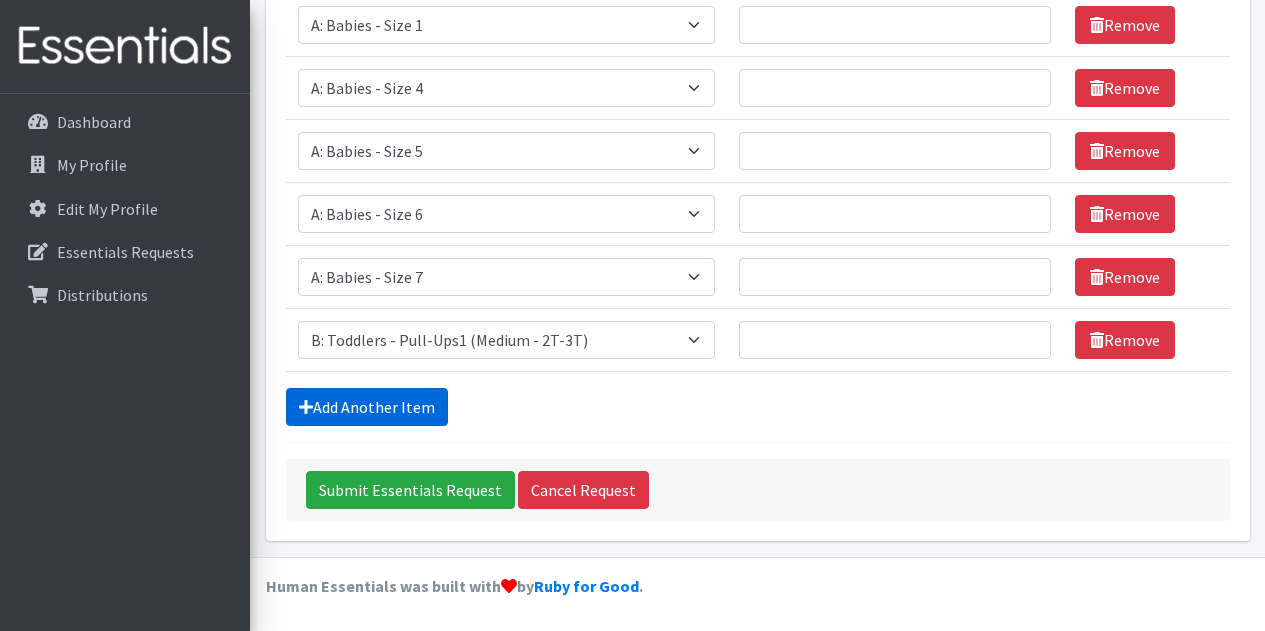 click on "Add Another Item" at bounding box center [367, 407] 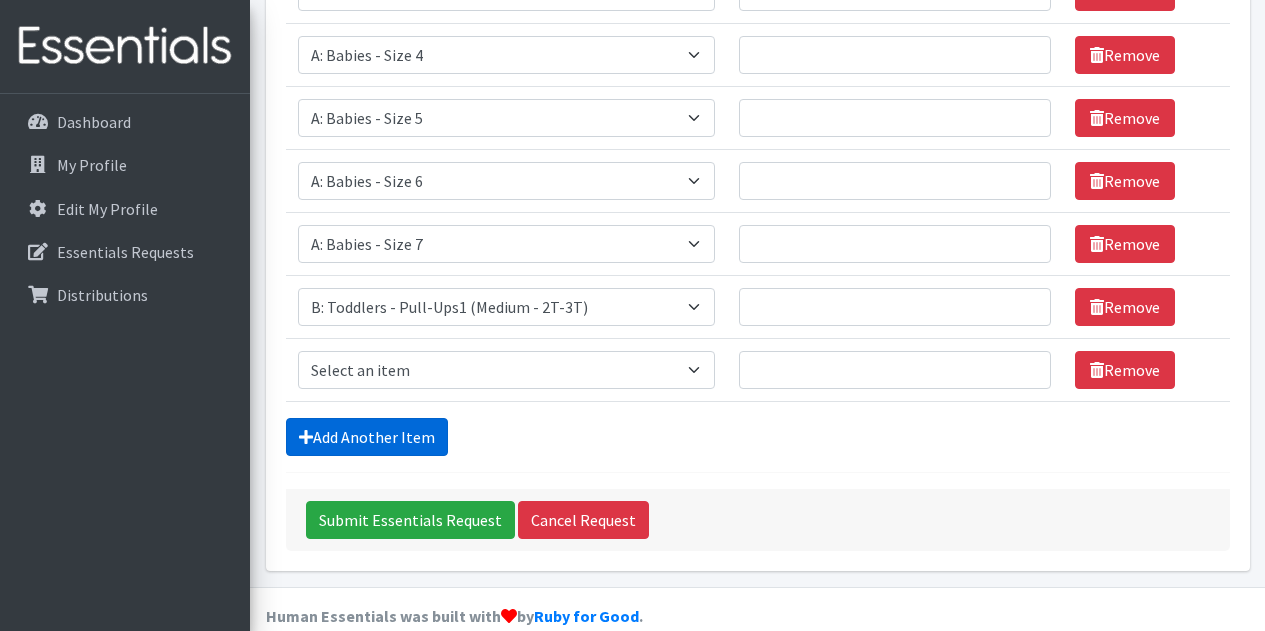 scroll, scrollTop: 922, scrollLeft: 0, axis: vertical 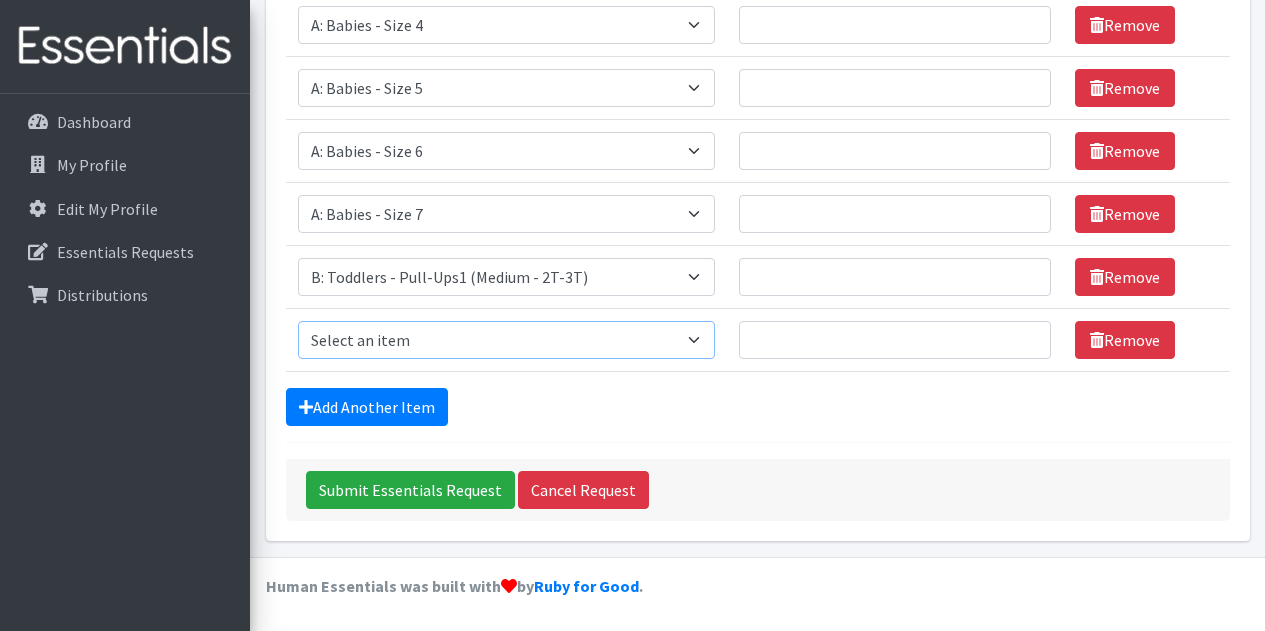 click on "Select an item
A: Babies - Size 0 (Preemie)
A: Babies - Size 01 (newborn)
A: Babies - Size 1
A: Babies - Size 2
A: Babies - Size 3
A: Babies - Size 4
A: Babies - Size 5
A: Babies - Size 6
A: Babies - Size 7
B: Toddlers - Pull-Ups1 (Medium - 2T-3T)
B: Toddlers - Pull-Ups2 (Large -3T-4T)
B: Toddlers - Pull-Ups3 (XL - 4T-5T)
C: Youth - Overnights1 - S/M (38-65 lbs)
C: Youth - Overnights2 - L/XL ( 65-140 lbs)
E: Swimmers1 - S (16-26 lbs)
E: Swimmers2 - M (24-34 lbs)
E: Swimmers3 - L (32+ lbs)" at bounding box center [507, 340] 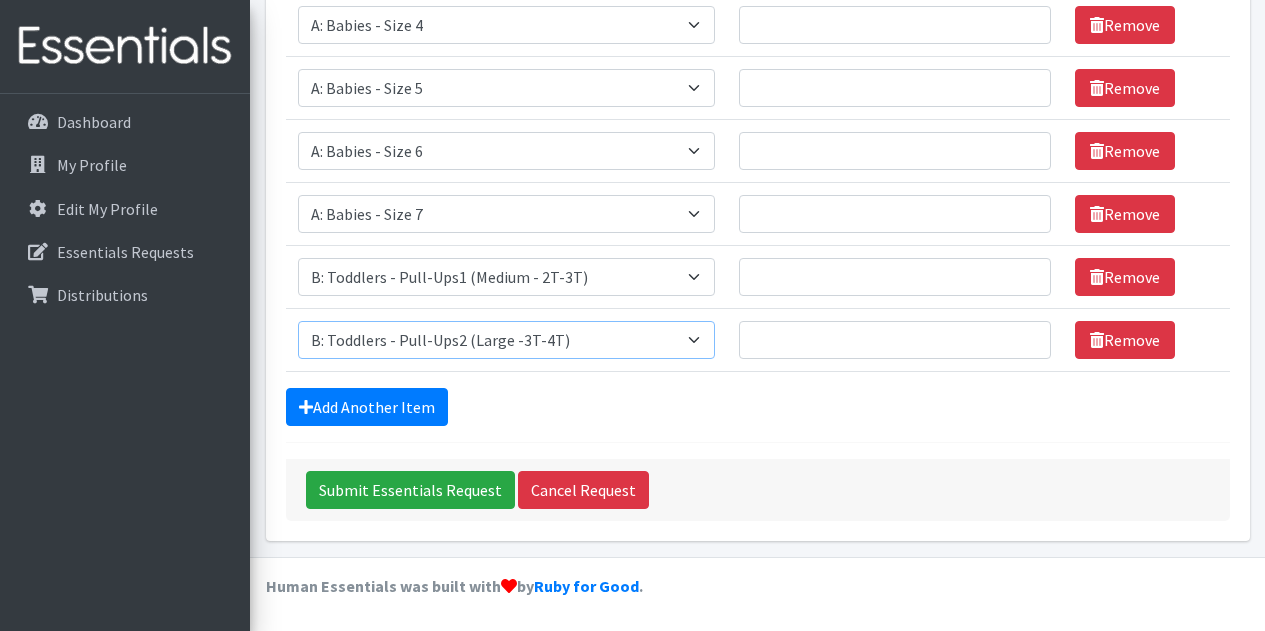 click on "Select an item
A: Babies - Size 0 (Preemie)
A: Babies - Size 01 (newborn)
A: Babies - Size 1
A: Babies - Size 2
A: Babies - Size 3
A: Babies - Size 4
A: Babies - Size 5
A: Babies - Size 6
A: Babies - Size 7
B: Toddlers - Pull-Ups1 (Medium - 2T-3T)
B: Toddlers - Pull-Ups2 (Large -3T-4T)
B: Toddlers - Pull-Ups3 (XL - 4T-5T)
C: Youth - Overnights1 - S/M (38-65 lbs)
C: Youth - Overnights2 - L/XL ( 65-140 lbs)
E: Swimmers1 - S (16-26 lbs)
E: Swimmers2 - M (24-34 lbs)
E: Swimmers3 - L (32+ lbs)" at bounding box center (507, 340) 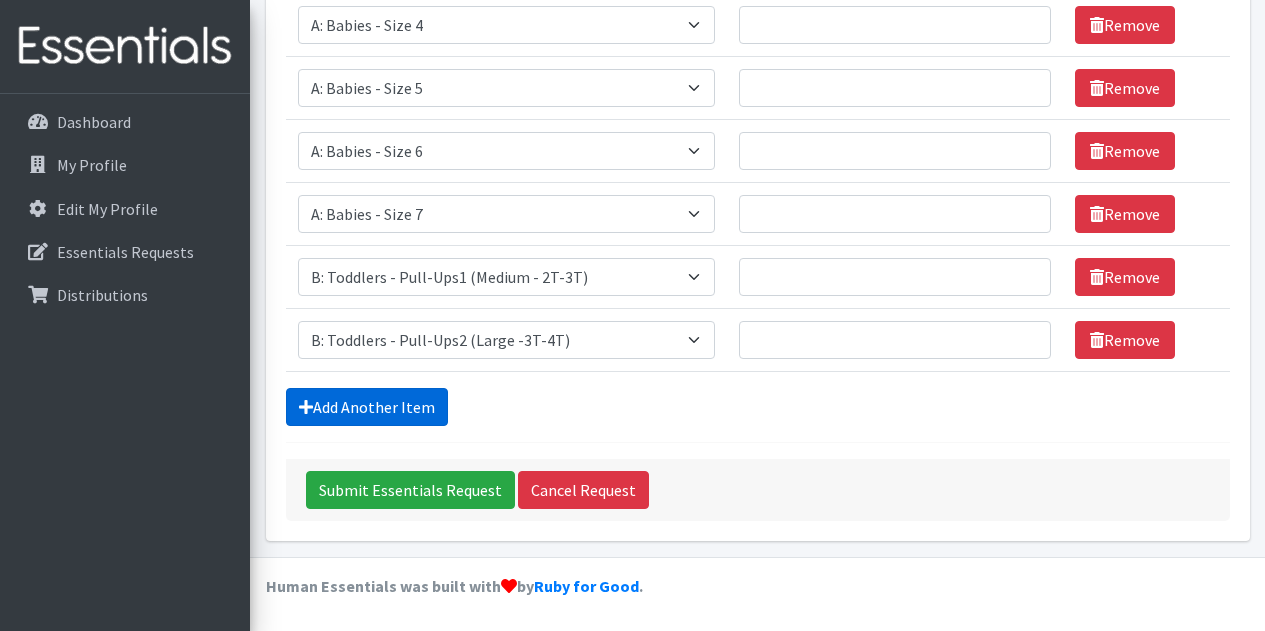 click on "Add Another Item" at bounding box center (367, 407) 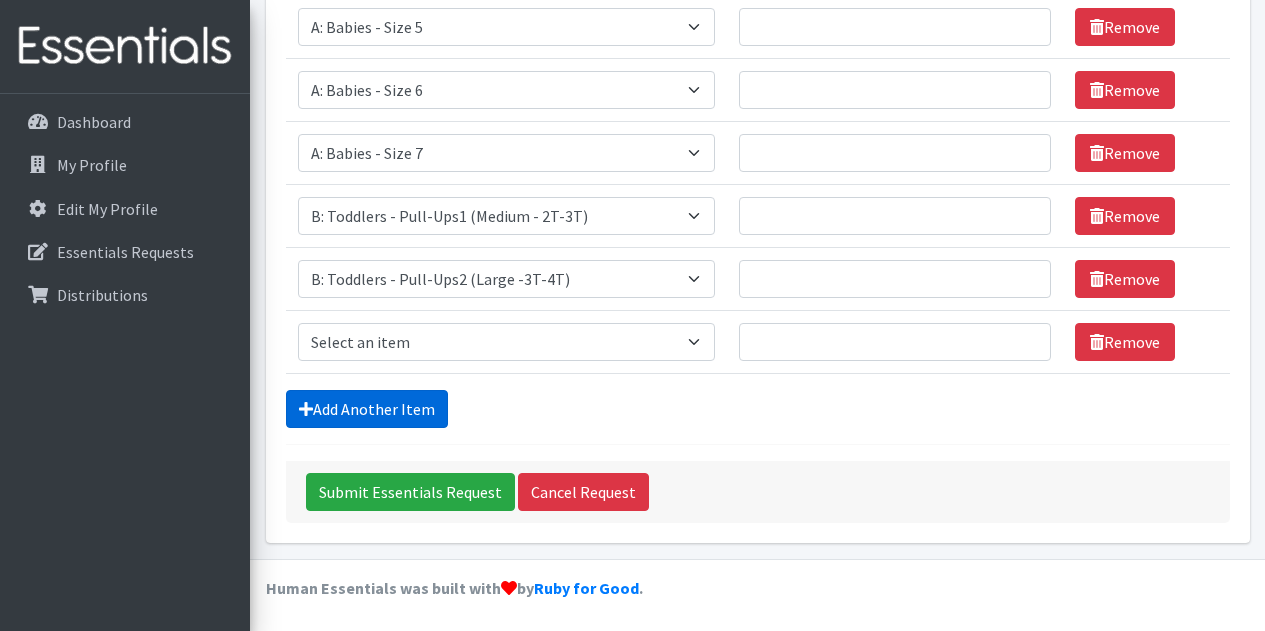 scroll, scrollTop: 985, scrollLeft: 0, axis: vertical 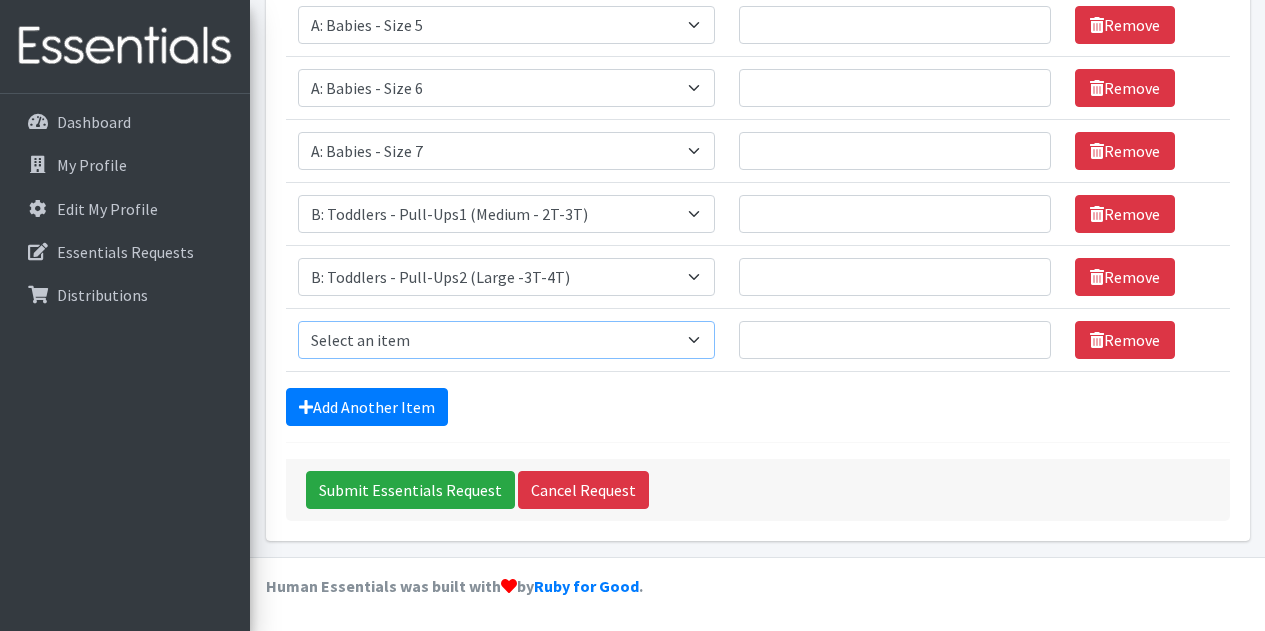click on "Select an item
A: Babies - Size 0 (Preemie)
A: Babies - Size 01 (newborn)
A: Babies - Size 1
A: Babies - Size 2
A: Babies - Size 3
A: Babies - Size 4
A: Babies - Size 5
A: Babies - Size 6
A: Babies - Size 7
B: Toddlers - Pull-Ups1 (Medium - 2T-3T)
B: Toddlers - Pull-Ups2 (Large -3T-4T)
B: Toddlers - Pull-Ups3 (XL - 4T-5T)
C: Youth - Overnights1 - S/M (38-65 lbs)
C: Youth - Overnights2 - L/XL ( 65-140 lbs)
E: Swimmers1 - S (16-26 lbs)
E: Swimmers2 - M (24-34 lbs)
E: Swimmers3 - L (32+ lbs)" at bounding box center [507, 340] 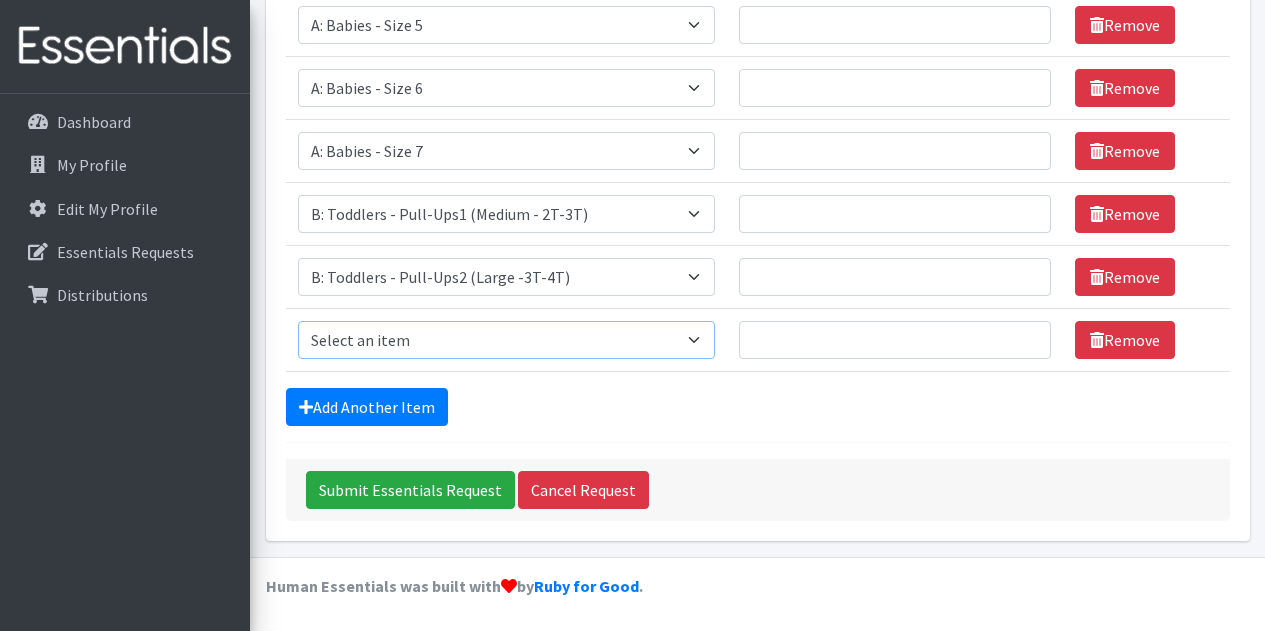 select on "5599" 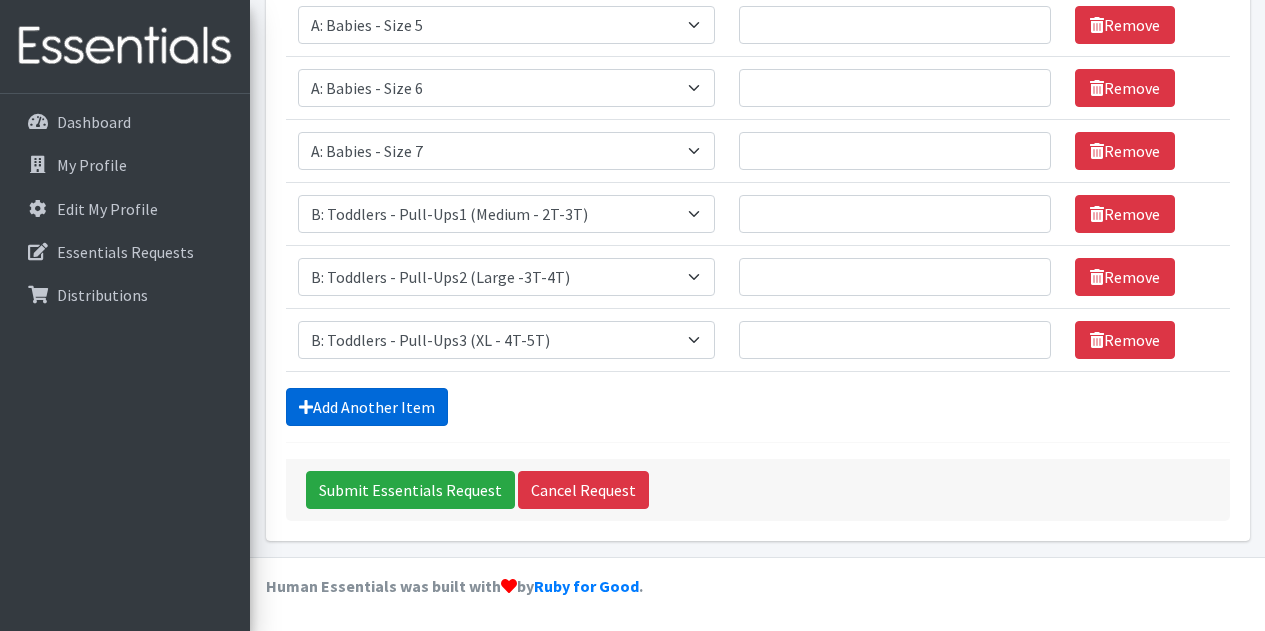 click on "Add Another Item" at bounding box center (367, 407) 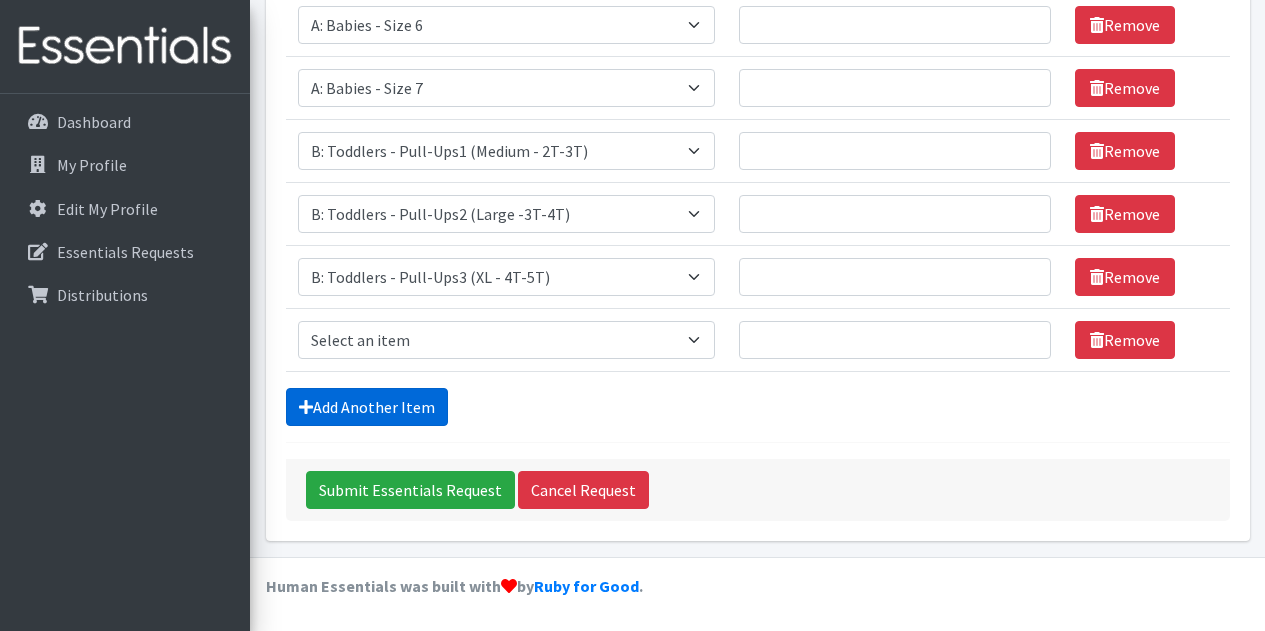 scroll, scrollTop: 1048, scrollLeft: 0, axis: vertical 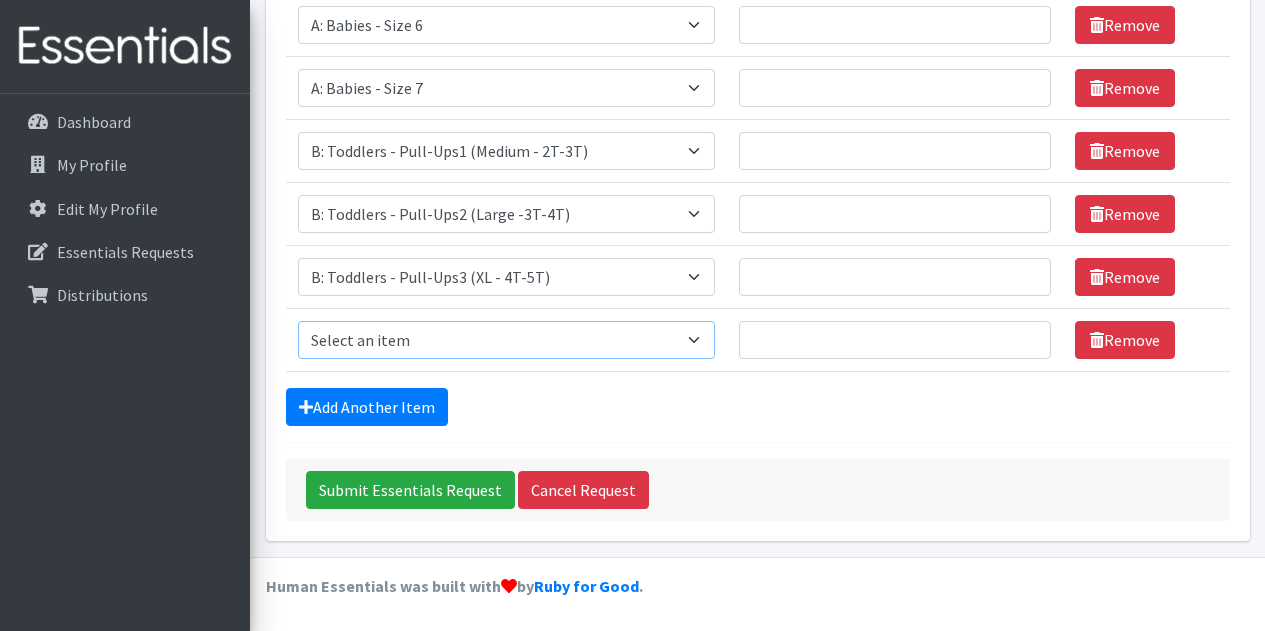 click on "Select an item
A: Babies - Size 0 (Preemie)
A: Babies - Size 01 (newborn)
A: Babies - Size 1
A: Babies - Size 2
A: Babies - Size 3
A: Babies - Size 4
A: Babies - Size 5
A: Babies - Size 6
A: Babies - Size 7
B: Toddlers - Pull-Ups1 (Medium - 2T-3T)
B: Toddlers - Pull-Ups2 (Large -3T-4T)
B: Toddlers - Pull-Ups3 (XL - 4T-5T)
C: Youth - Overnights1 - S/M (38-65 lbs)
C: Youth - Overnights2 - L/XL ( 65-140 lbs)
E: Swimmers1 - S (16-26 lbs)
E: Swimmers2 - M (24-34 lbs)
E: Swimmers3 - L (32+ lbs)" at bounding box center (507, 340) 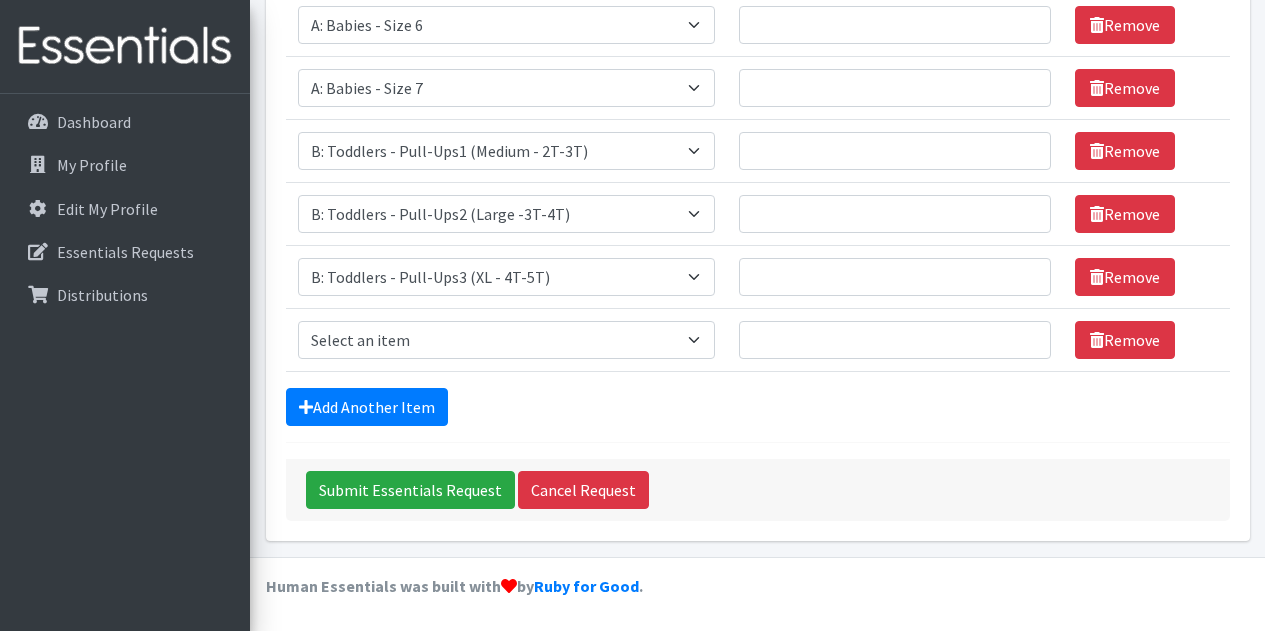 click on "Comments:
Item Requested
Number of Individuals
Item Requested
Select an item
A: Babies - Size 0 (Preemie)
A: Babies - Size 01 (newborn)
A: Babies - Size 1
A: Babies - Size 2
A: Babies - Size 3
A: Babies - Size 4
A: Babies - Size 5
A: Babies - Size 6
A: Babies - Size 7
B: Toddlers - Pull-Ups1 (Medium - 2T-3T)
B: Toddlers - Pull-Ups2 (Large -3T-4T)
B: Toddlers - Pull-Ups3 (XL - 4T-5T)
C: Youth - Overnights1 - S/M (38-65 lbs)
C: Youth - Overnights2 - L/XL ( 65-140 lbs)
E: Swimmers1 - S (16-26 lbs)
E: Swimmers2 - M (24-34 lbs)
E: Swimmers3 - L (32+ lbs)
Number of Individuals
Remove
Item Requested
Select an item
A: Babies - Size 0 (Preemie)
A: Babies - Size 01 (newborn)" at bounding box center (758, 19) 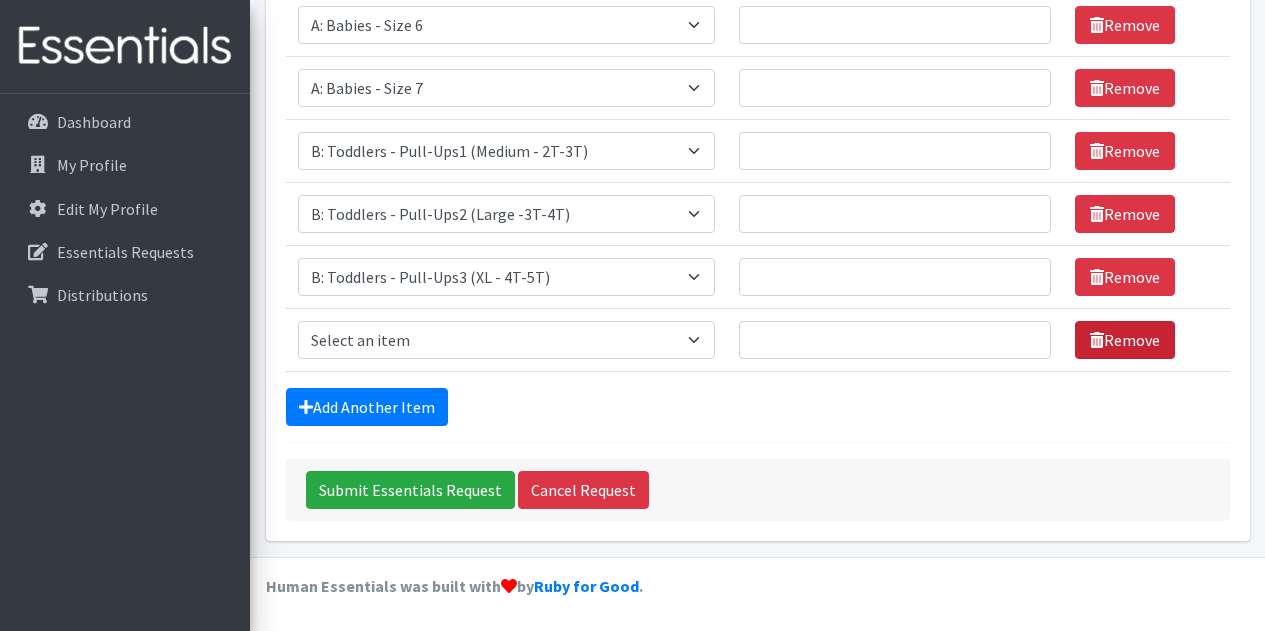 click on "Remove" at bounding box center [1125, 340] 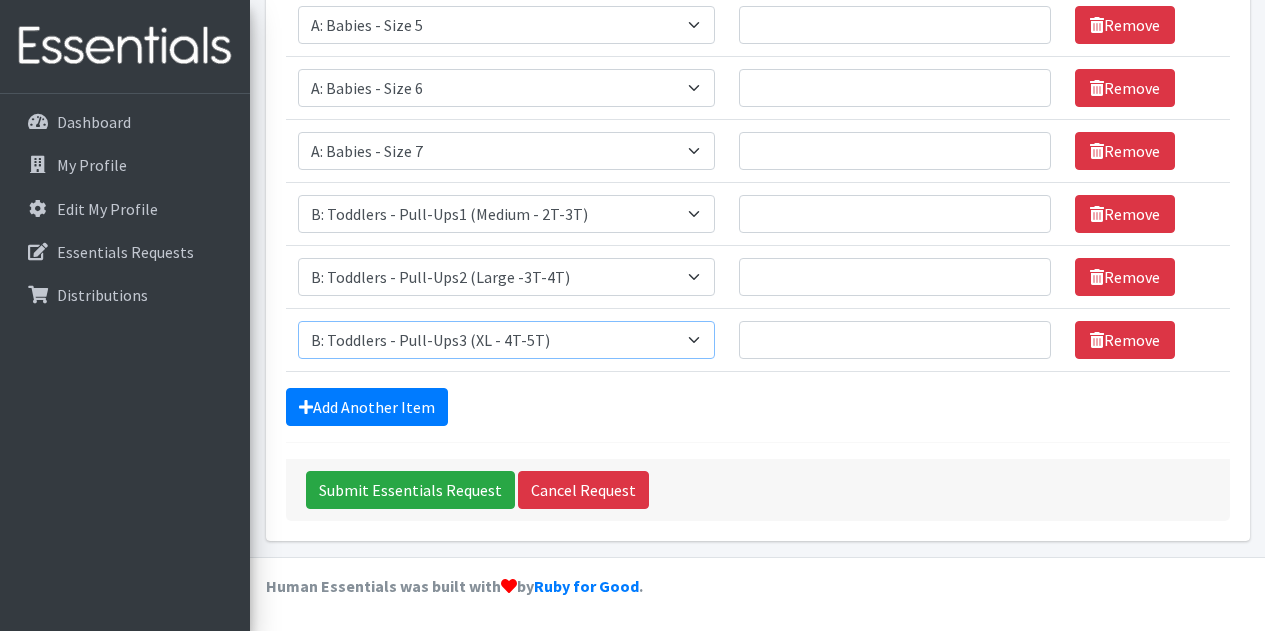 click on "Select an item
A: Babies - Size 0 (Preemie)
A: Babies - Size 01 (newborn)
A: Babies - Size 1
A: Babies - Size 2
A: Babies - Size 3
A: Babies - Size 4
A: Babies - Size 5
A: Babies - Size 6
A: Babies - Size 7
B: Toddlers - Pull-Ups1 (Medium - 2T-3T)
B: Toddlers - Pull-Ups2 (Large -3T-4T)
B: Toddlers - Pull-Ups3 (XL - 4T-5T)
C: Youth - Overnights1 - S/M (38-65 lbs)
C: Youth - Overnights2 - L/XL ( 65-140 lbs)
E: Swimmers1 - S (16-26 lbs)
E: Swimmers2 - M (24-34 lbs)
E: Swimmers3 - L (32+ lbs)" at bounding box center [507, 340] 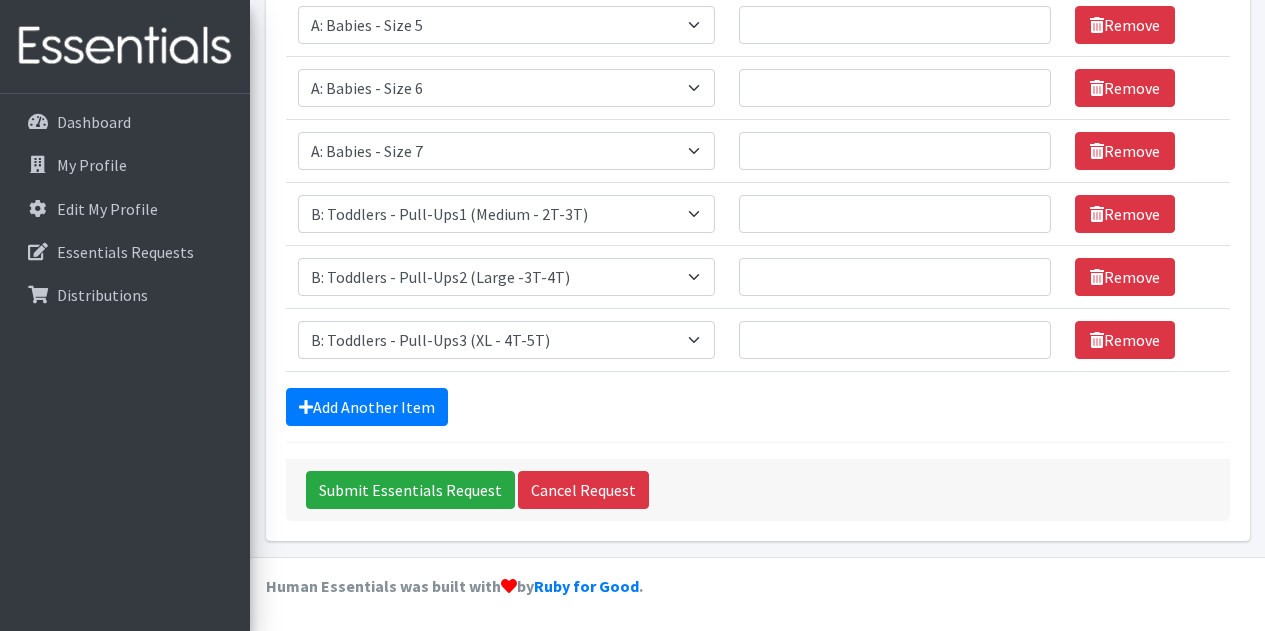 click on "Add Another Item" at bounding box center (758, 407) 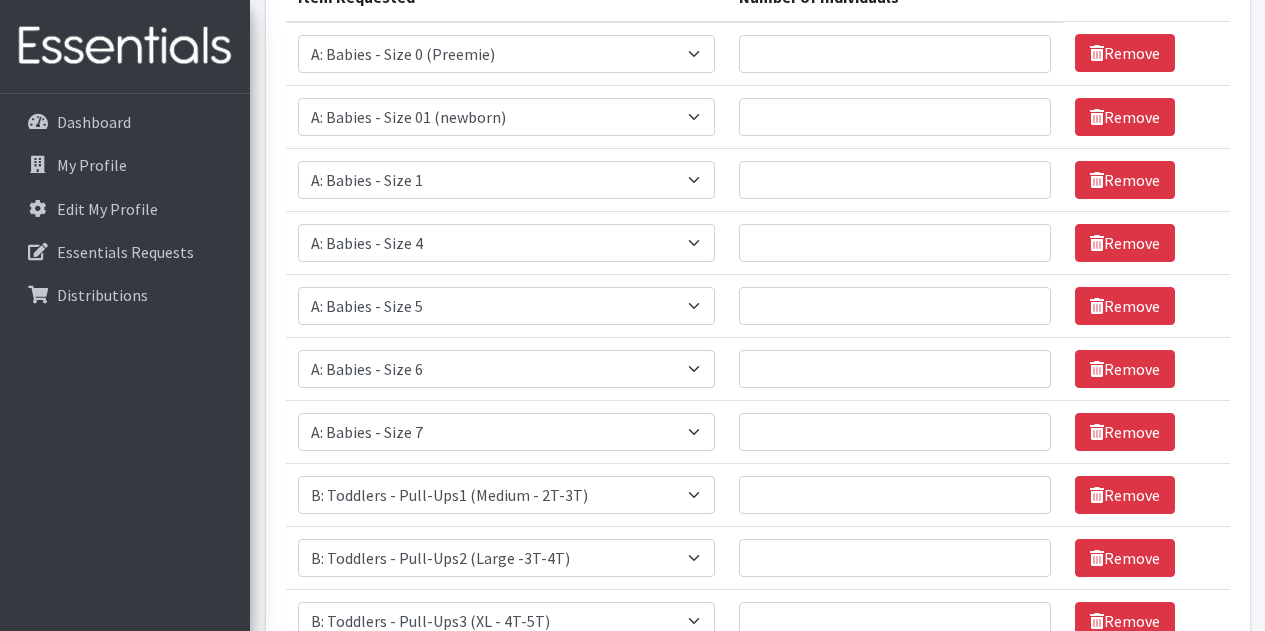 scroll, scrollTop: 665, scrollLeft: 0, axis: vertical 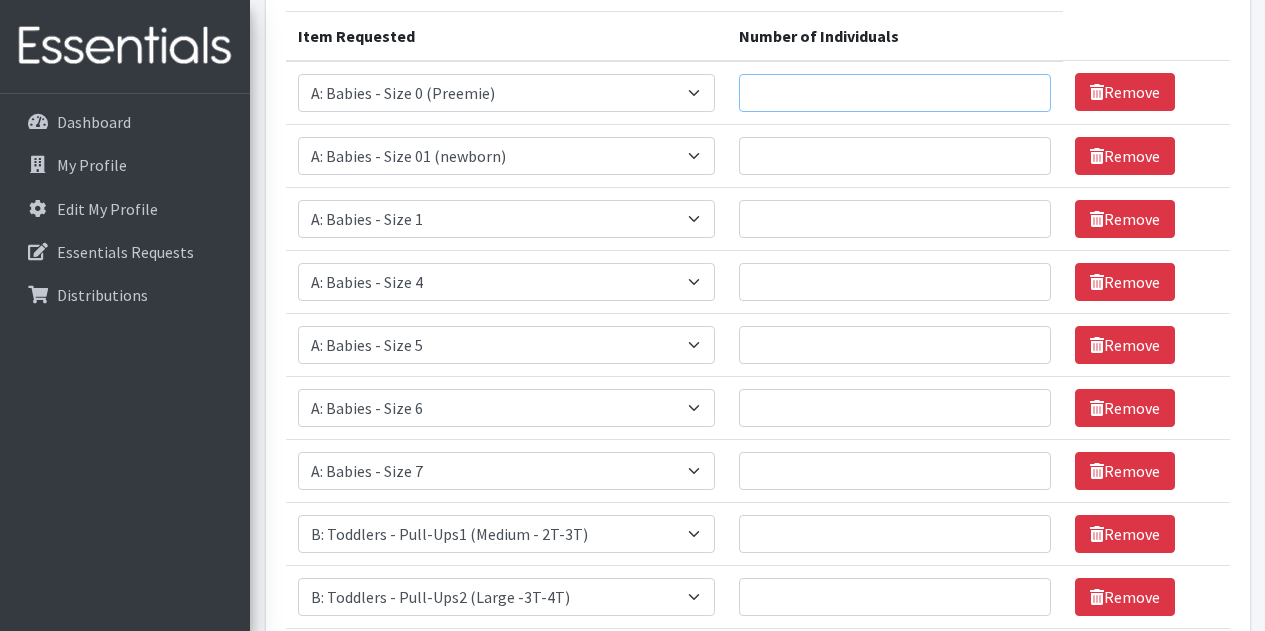 click on "Number of Individuals" at bounding box center (895, 93) 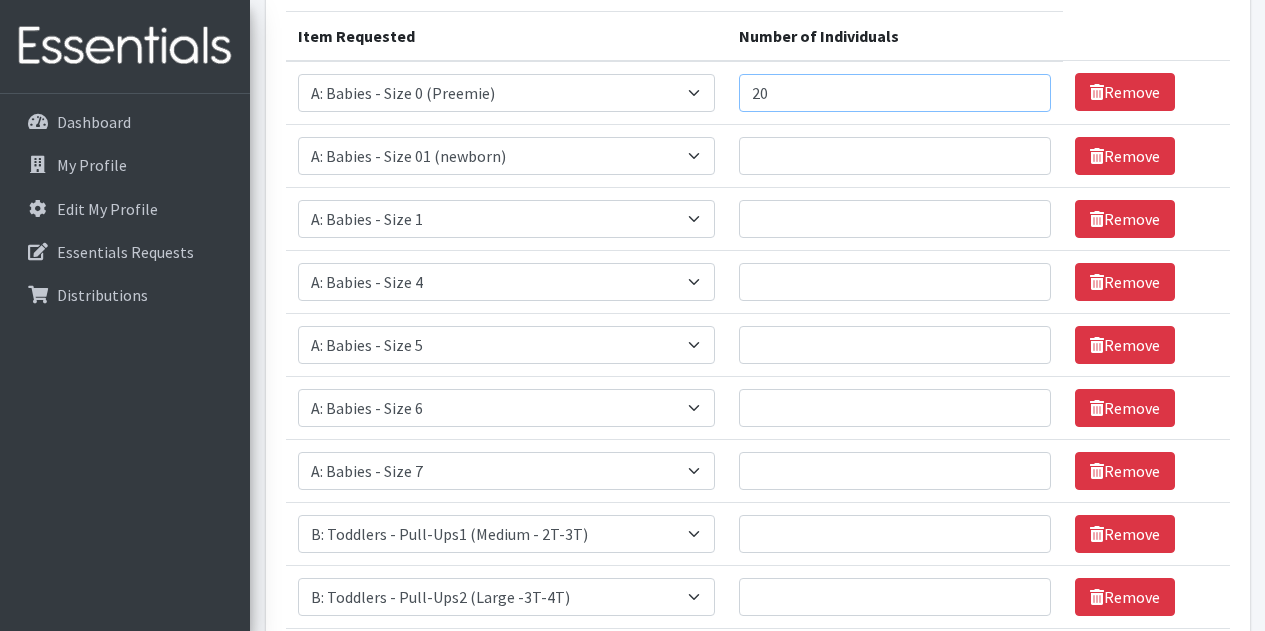 type on "20" 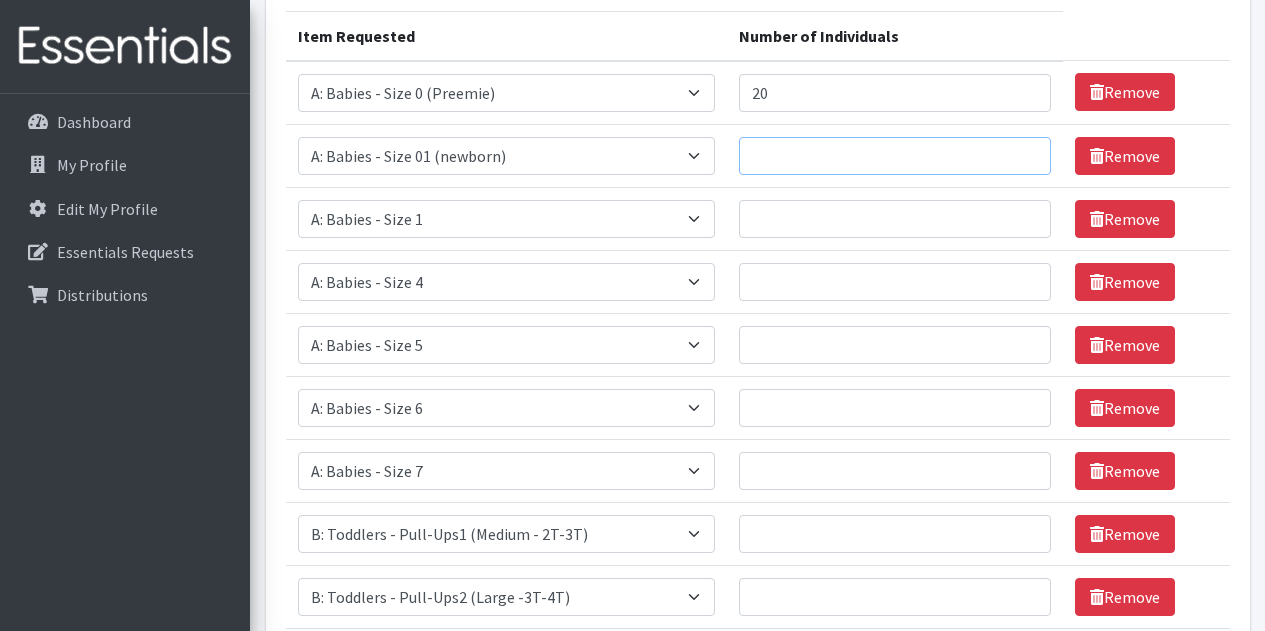 click on "Number of Individuals" at bounding box center [895, 156] 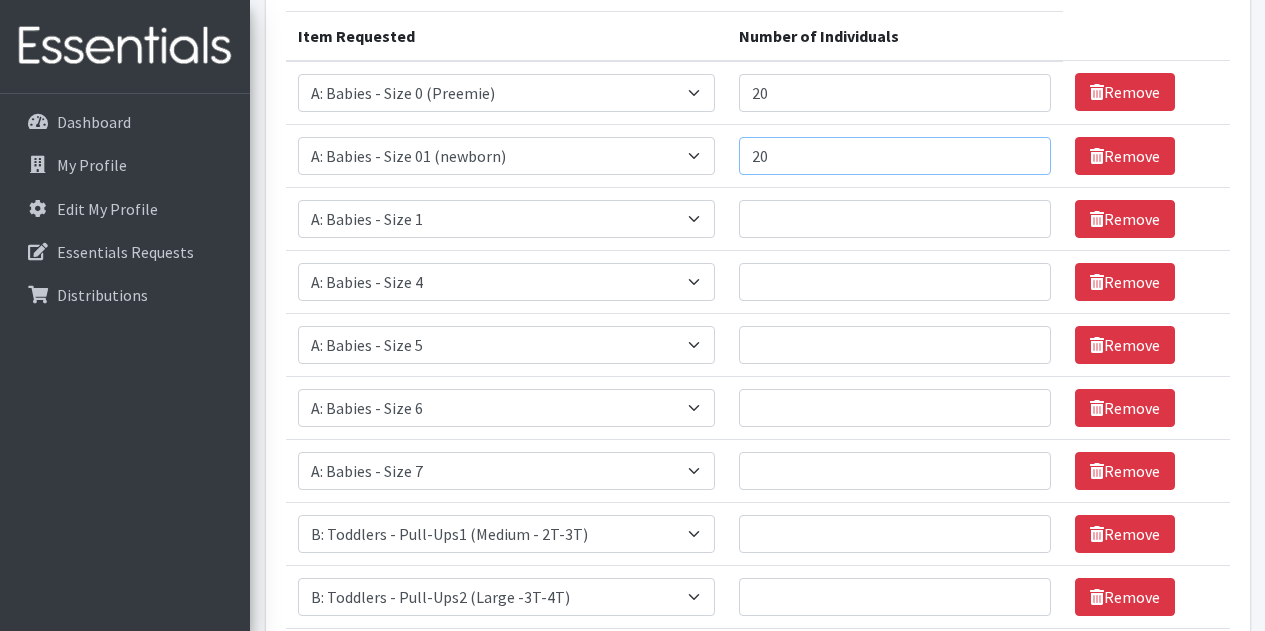 type on "2" 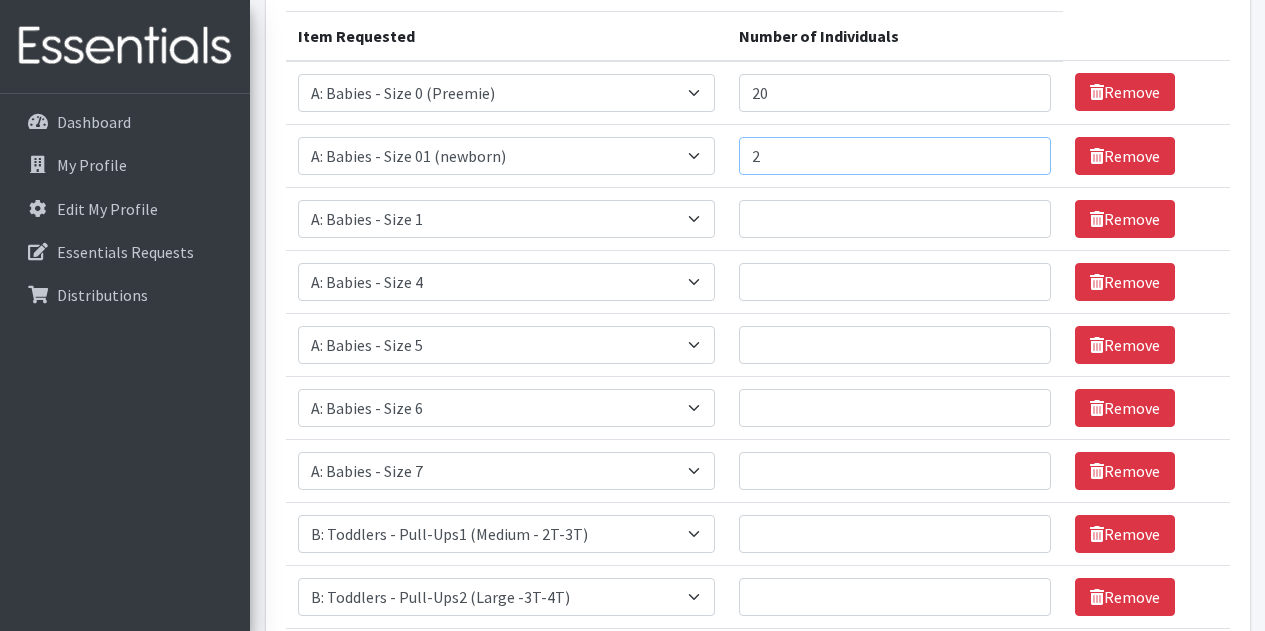 type 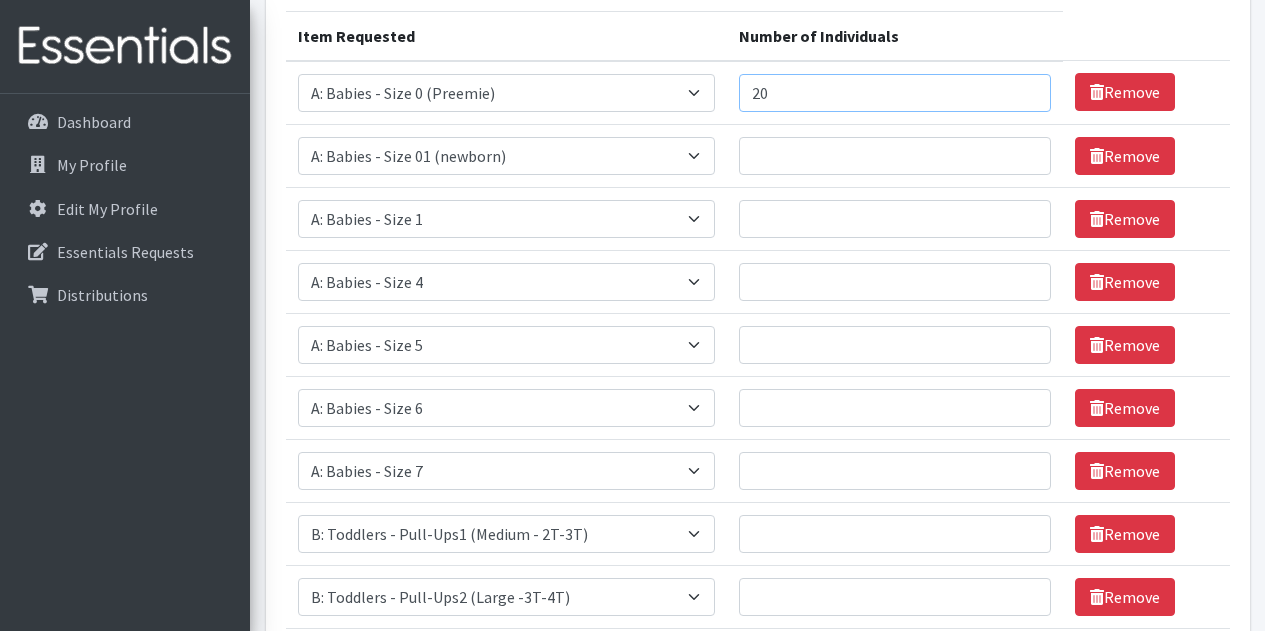 click on "20" at bounding box center (895, 93) 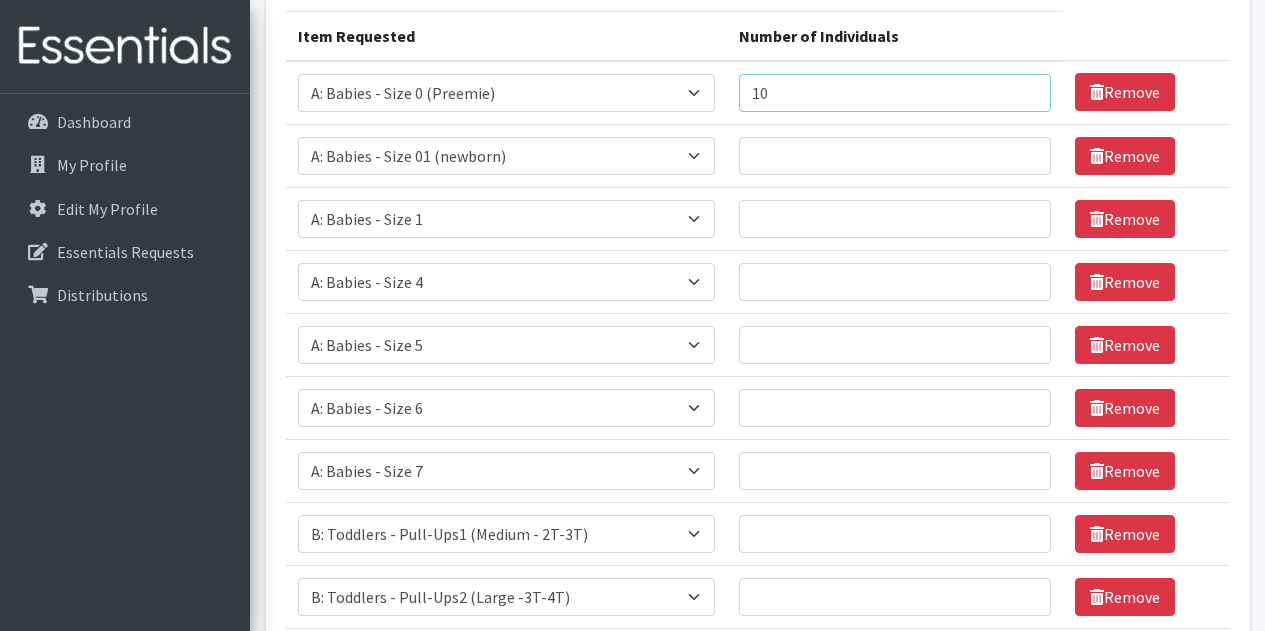 type on "10" 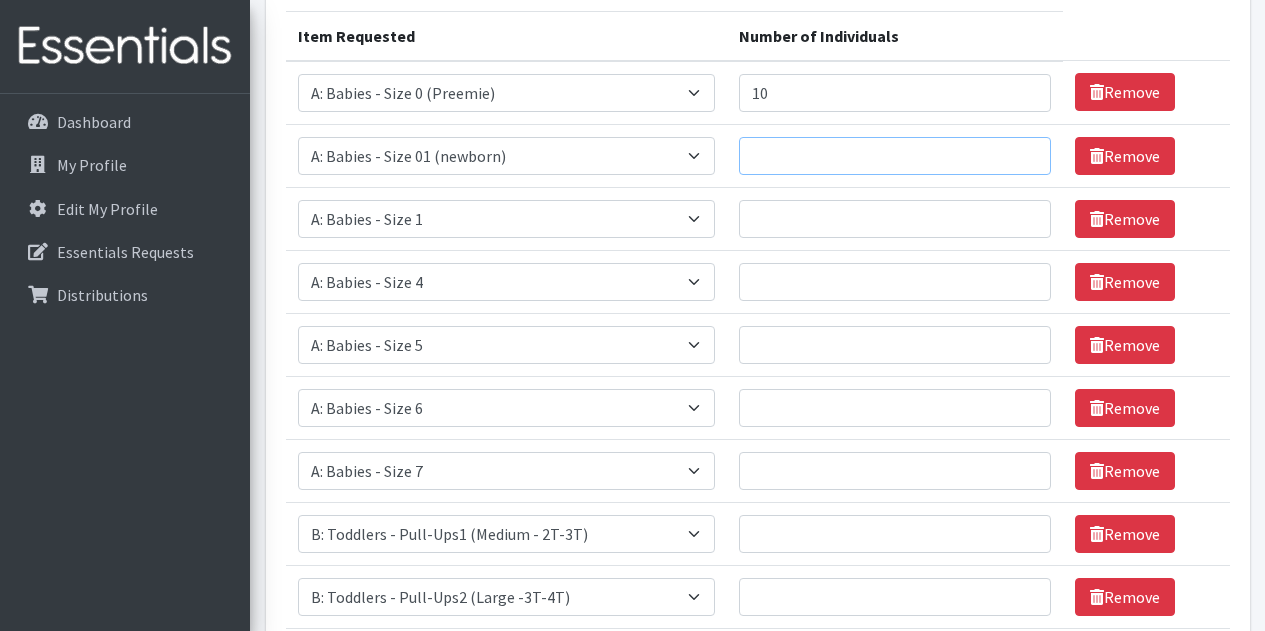 click on "Number of Individuals" at bounding box center [895, 156] 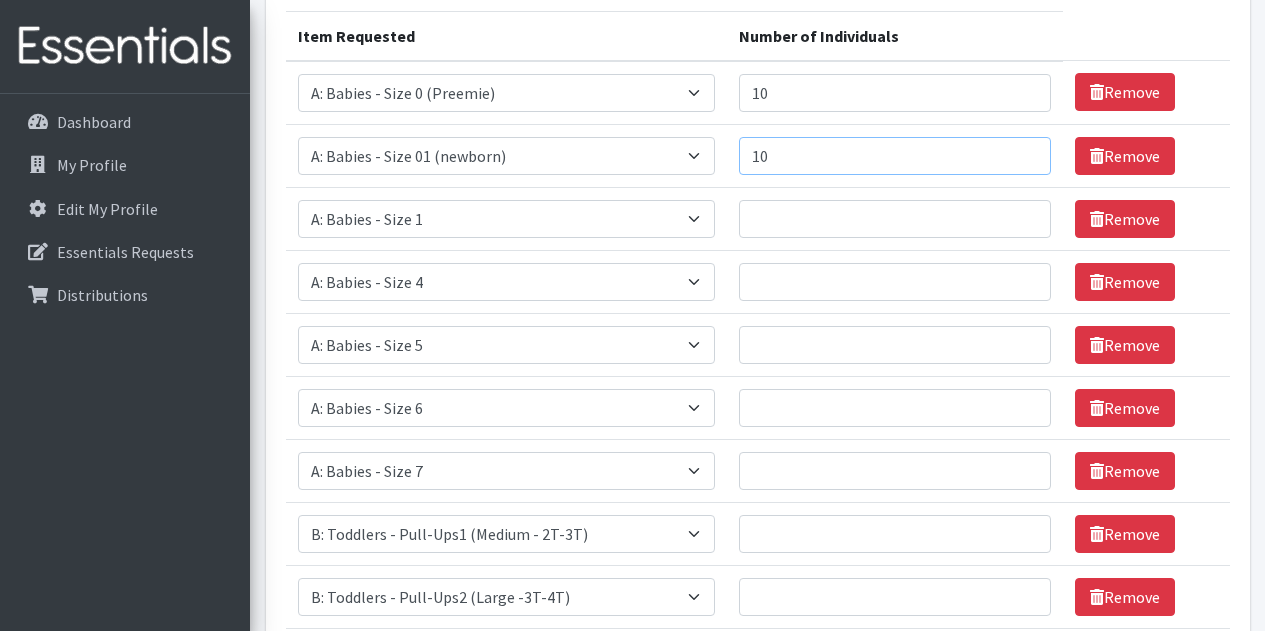 type on "10" 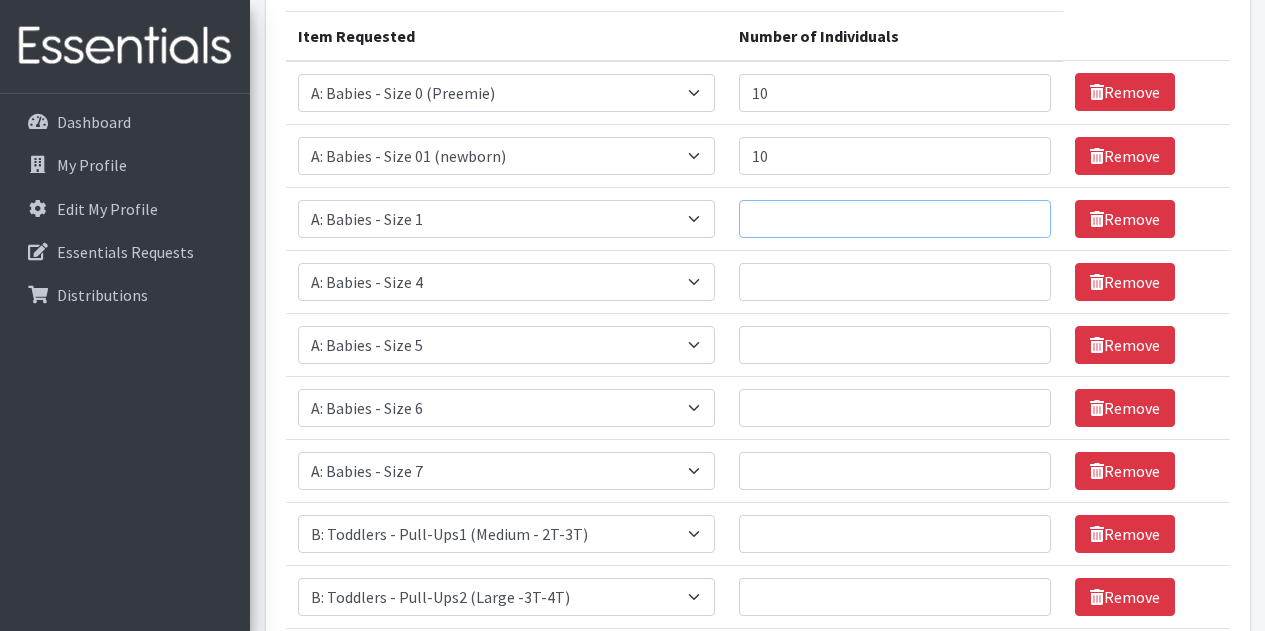 click on "Number of Individuals" at bounding box center (895, 219) 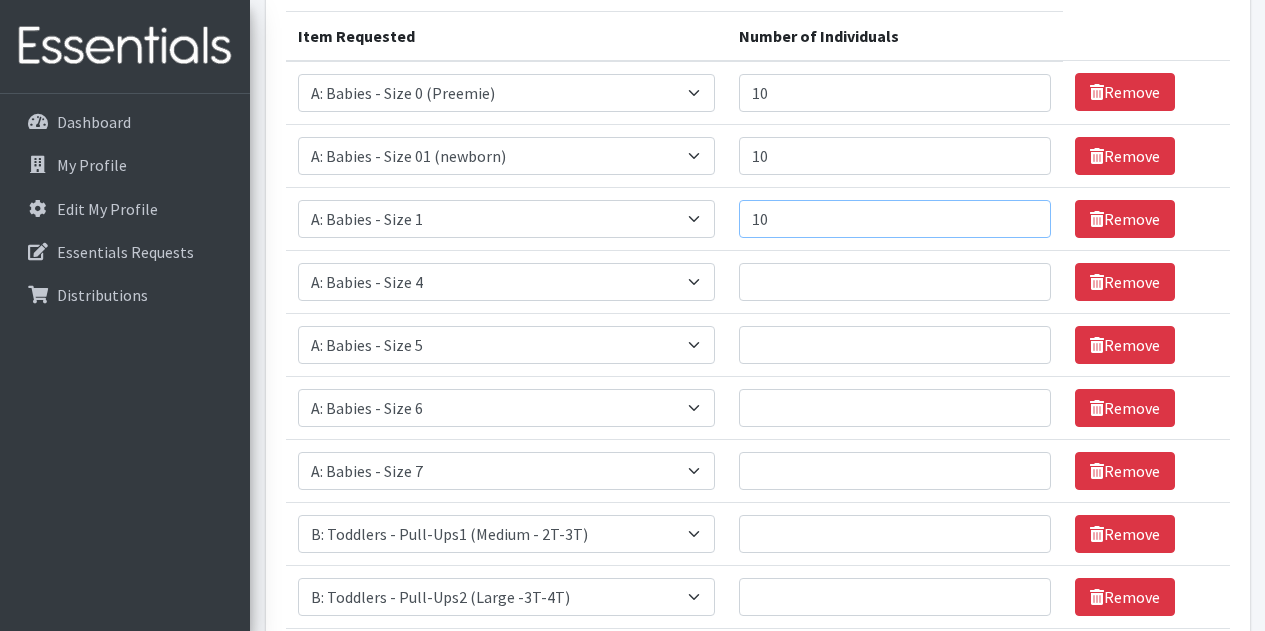type on "10" 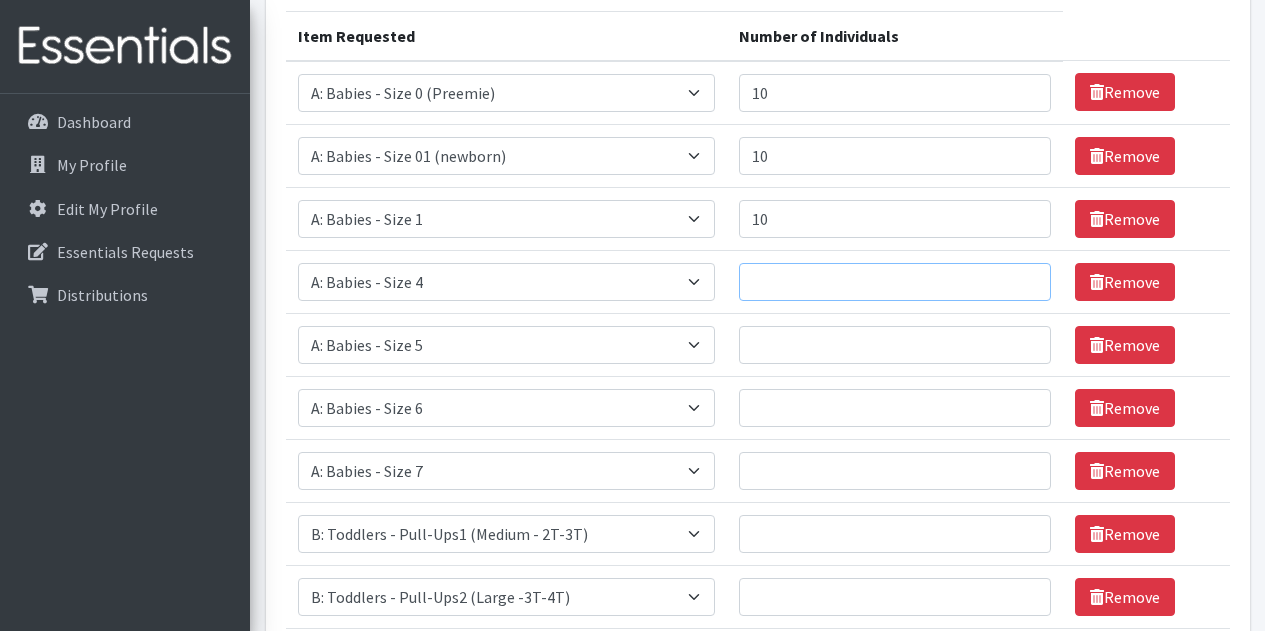 click on "Number of Individuals" at bounding box center (895, 282) 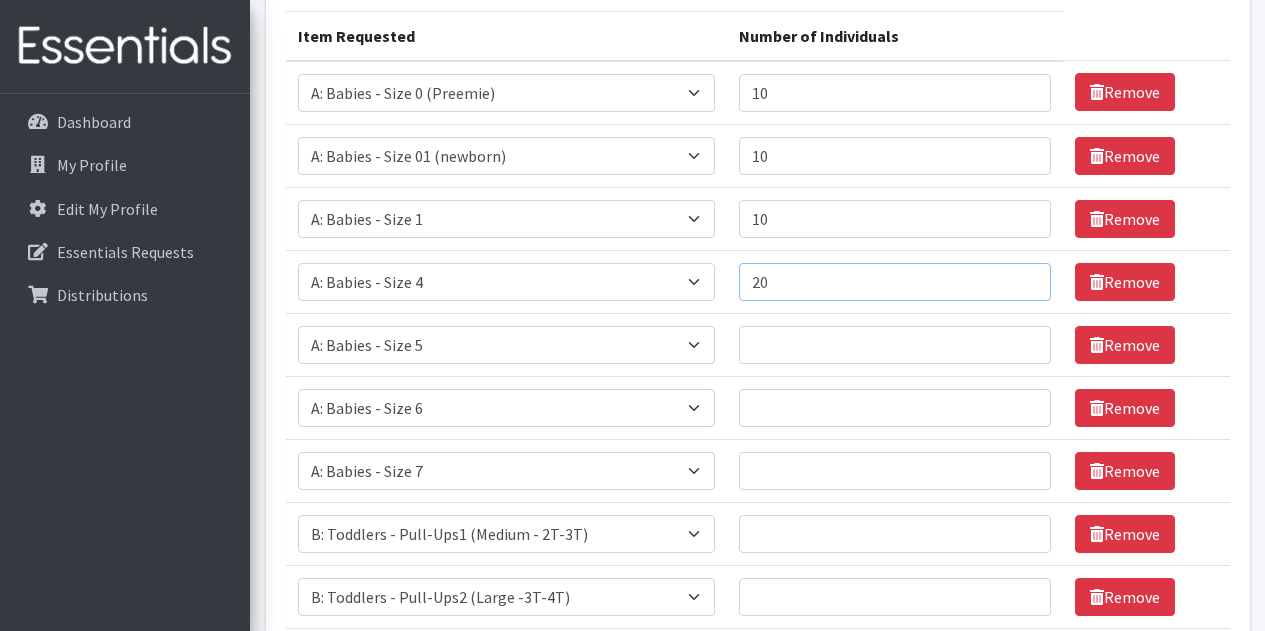 type on "20" 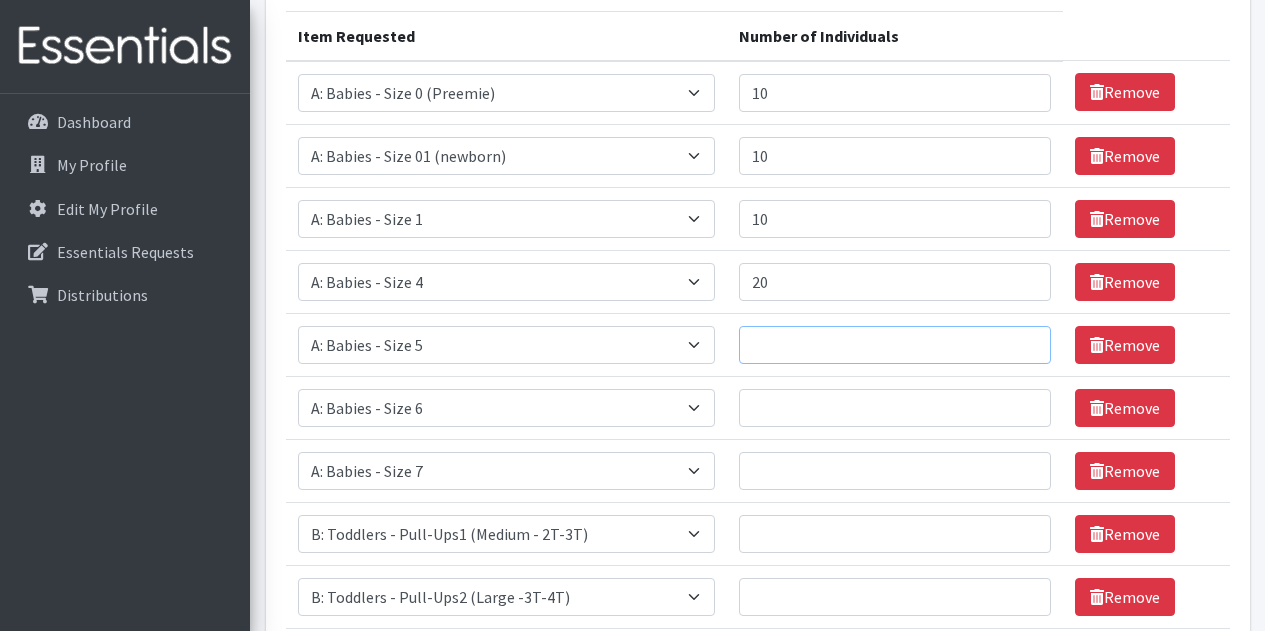click on "Number of Individuals" at bounding box center (895, 345) 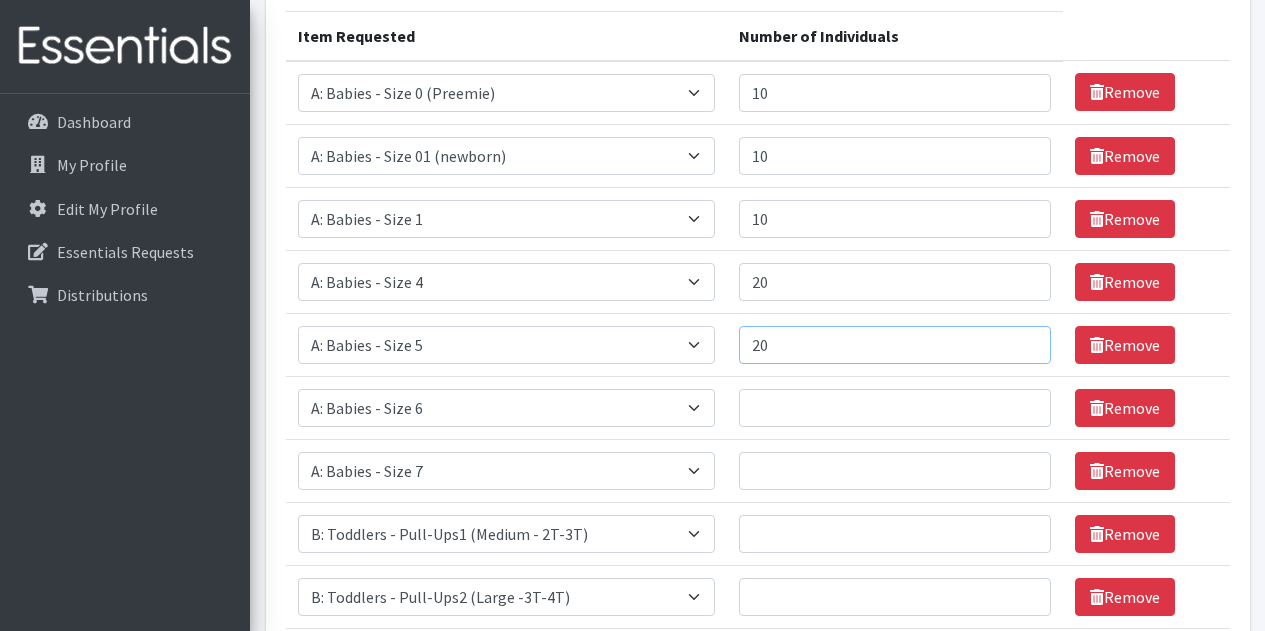 type on "20" 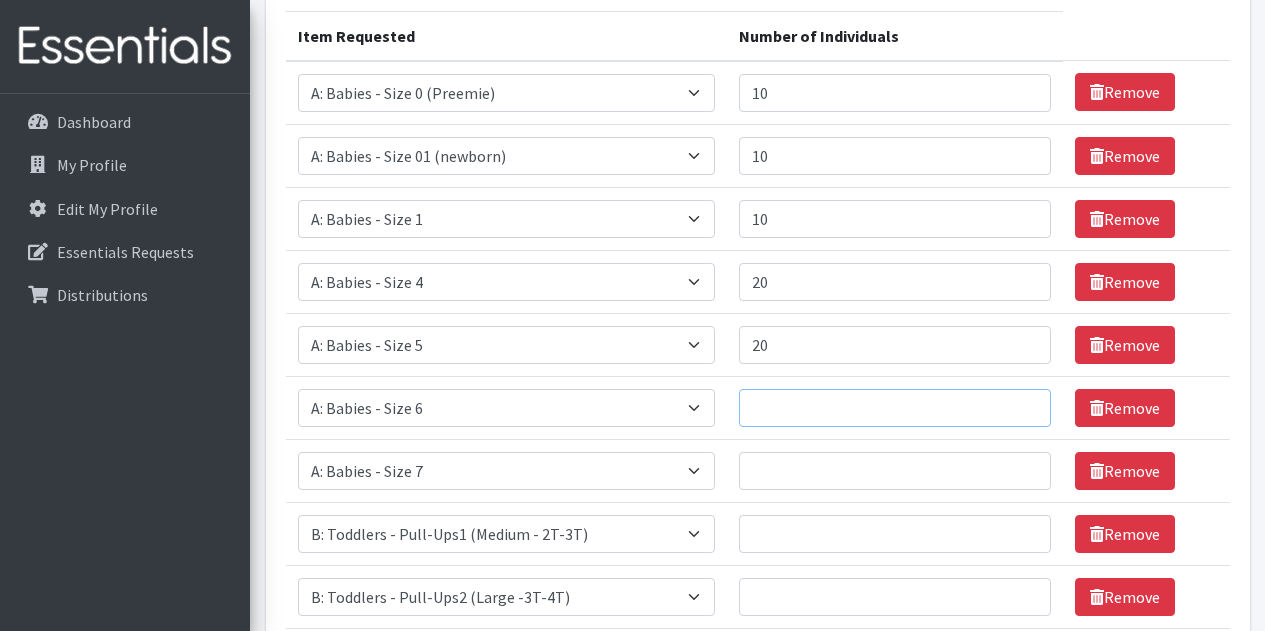 click on "Number of Individuals" at bounding box center [895, 408] 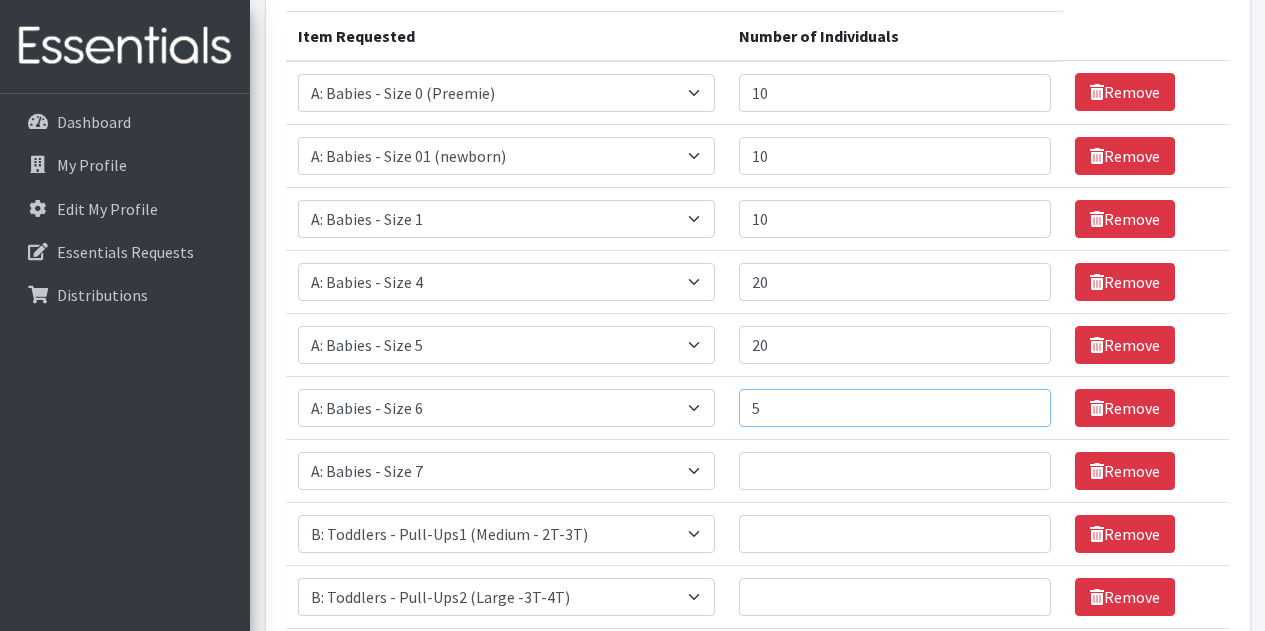 type on "5" 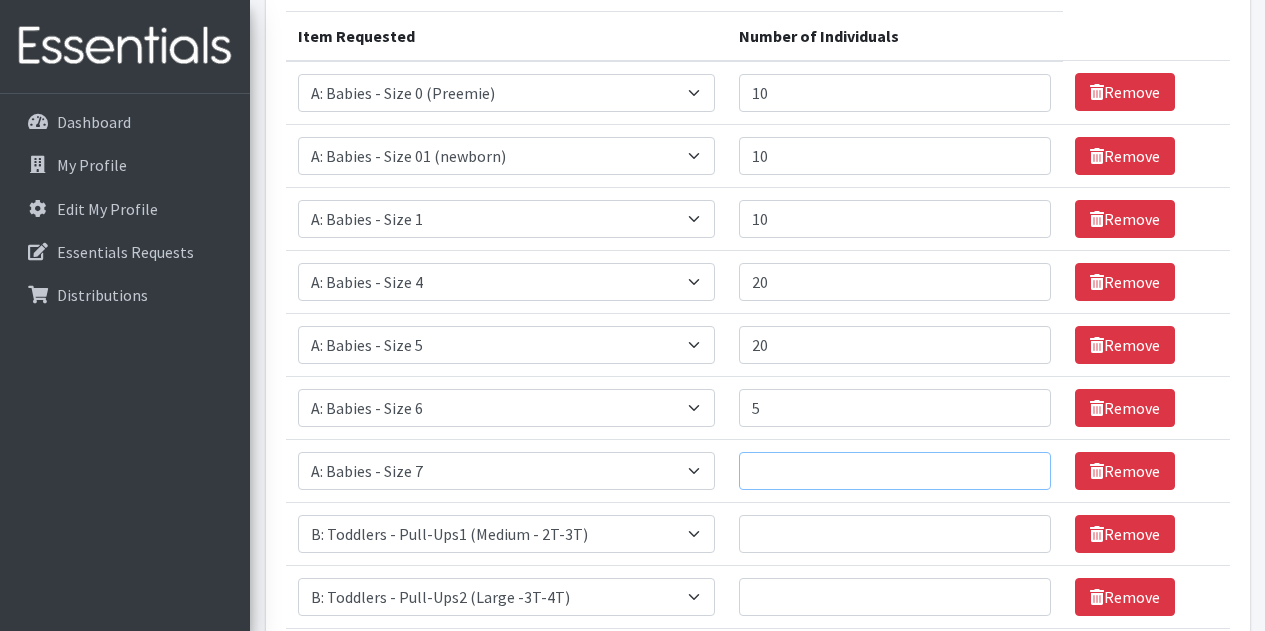 drag, startPoint x: 827, startPoint y: 374, endPoint x: 928, endPoint y: 475, distance: 142.83557 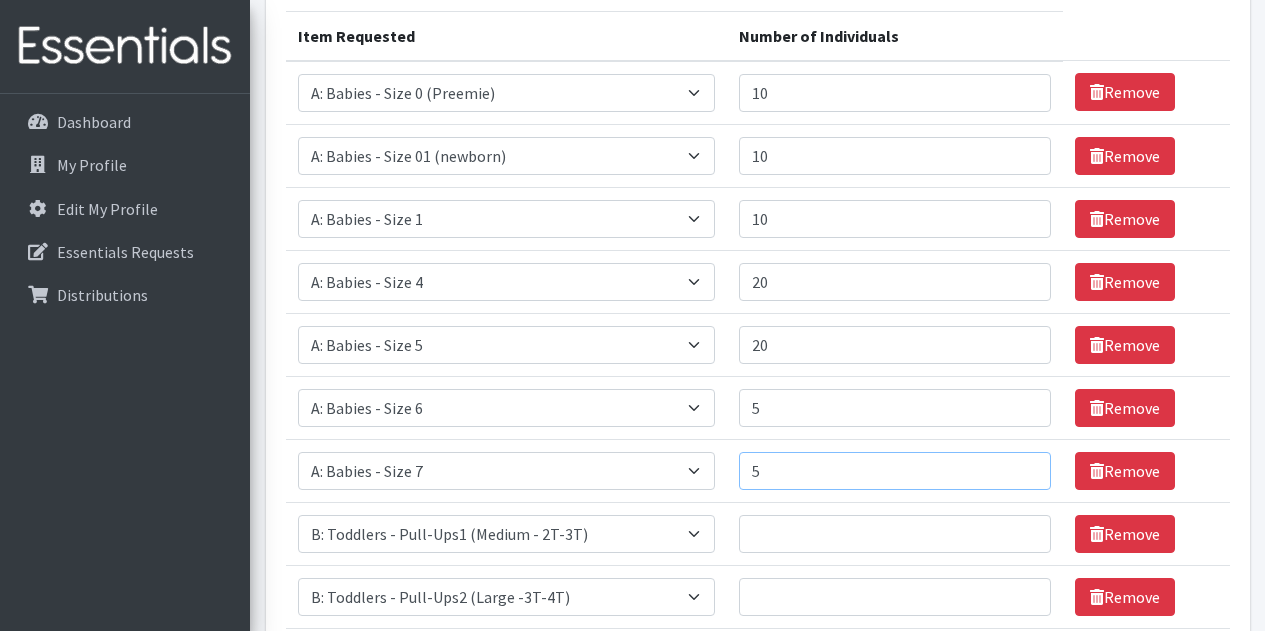 type on "5" 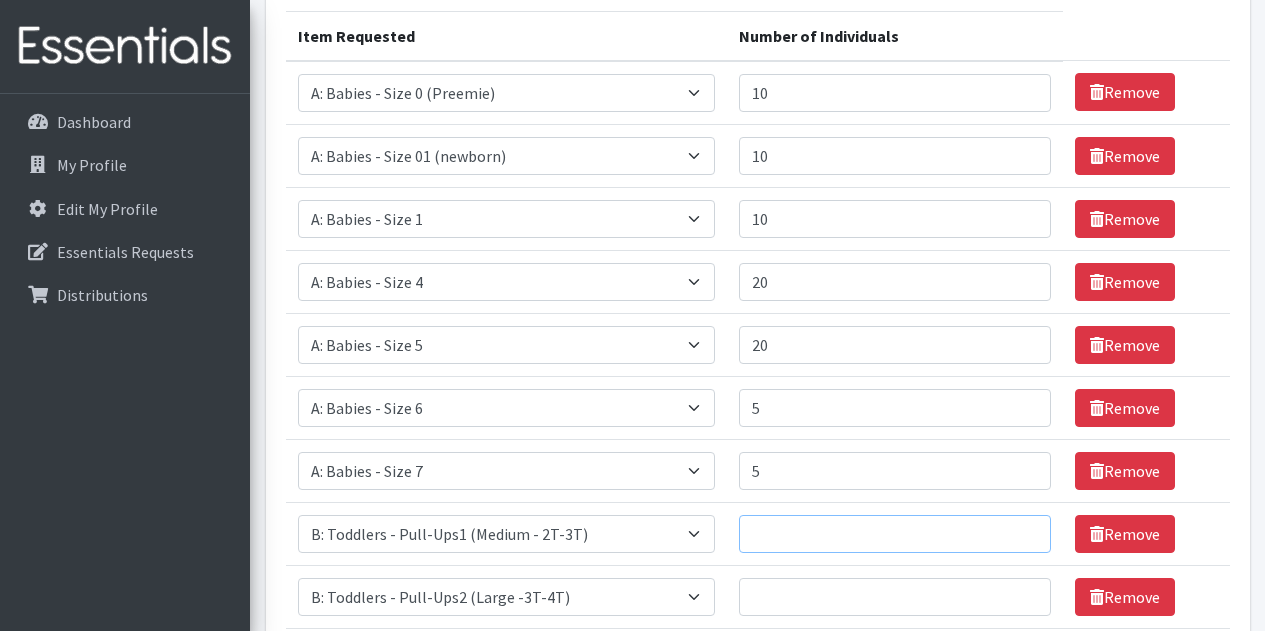 click on "Number of Individuals" at bounding box center [895, 534] 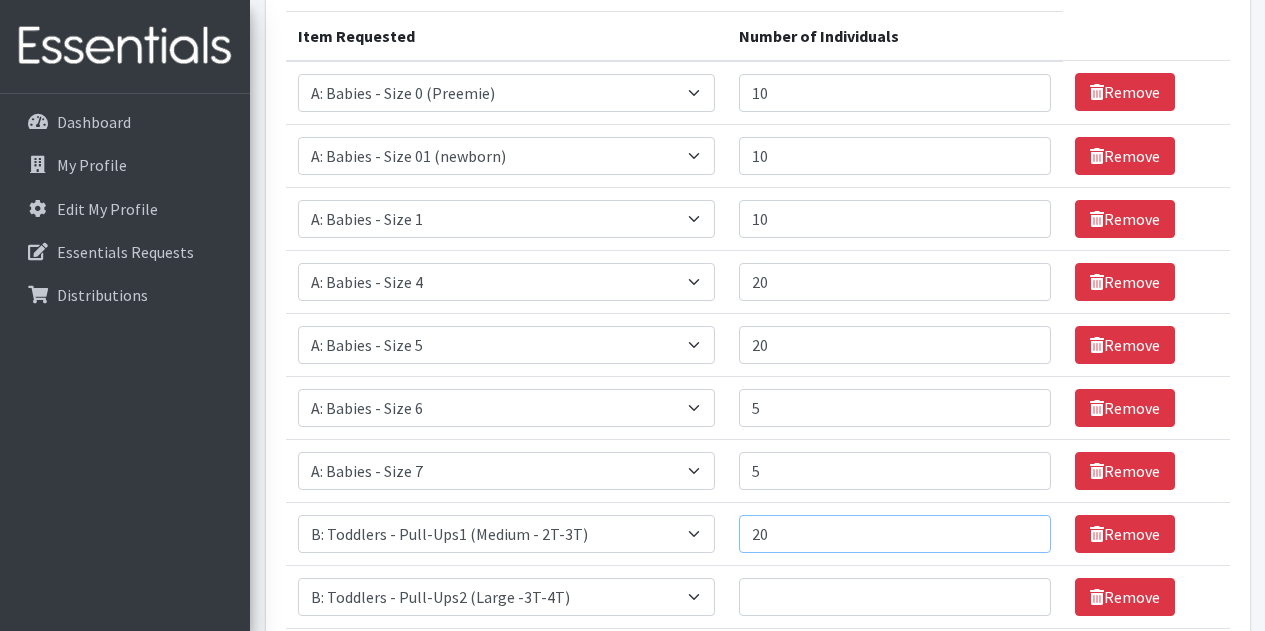 type on "20" 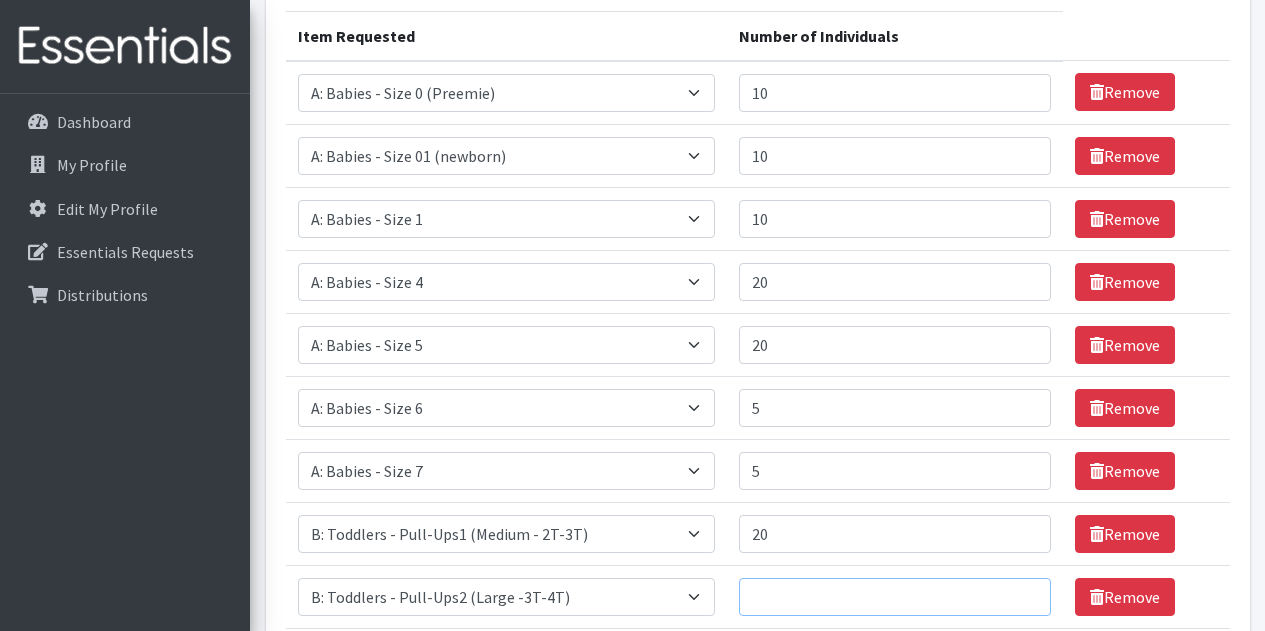 click on "Number of Individuals" at bounding box center [895, 597] 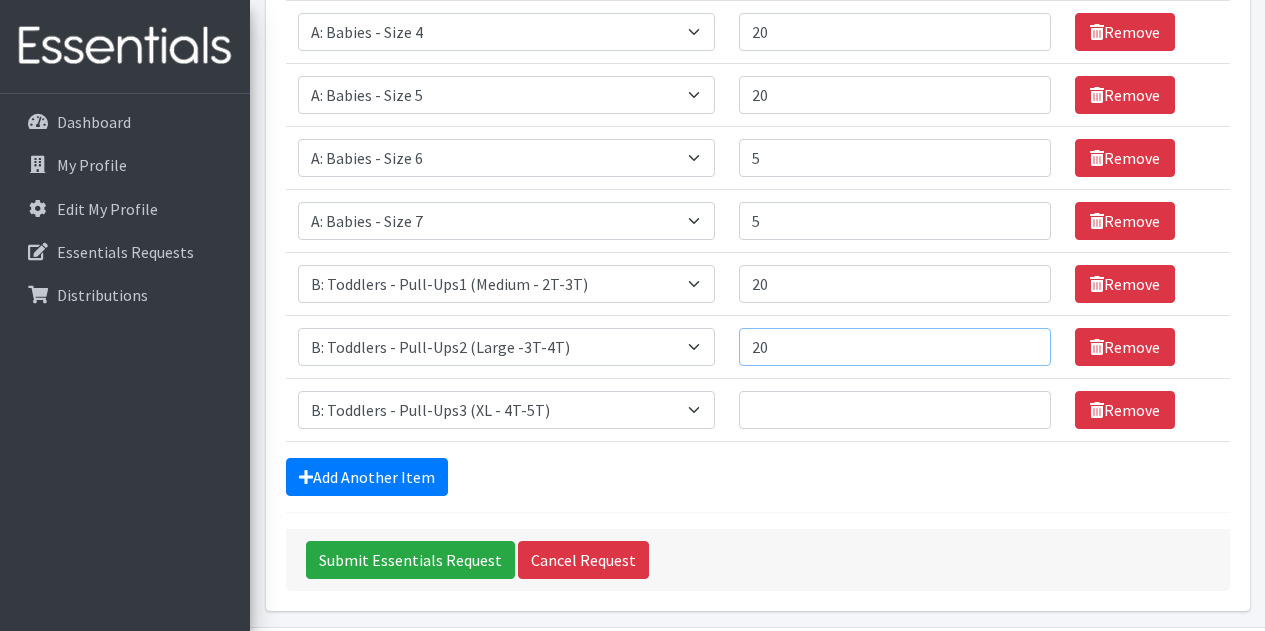 scroll, scrollTop: 937, scrollLeft: 0, axis: vertical 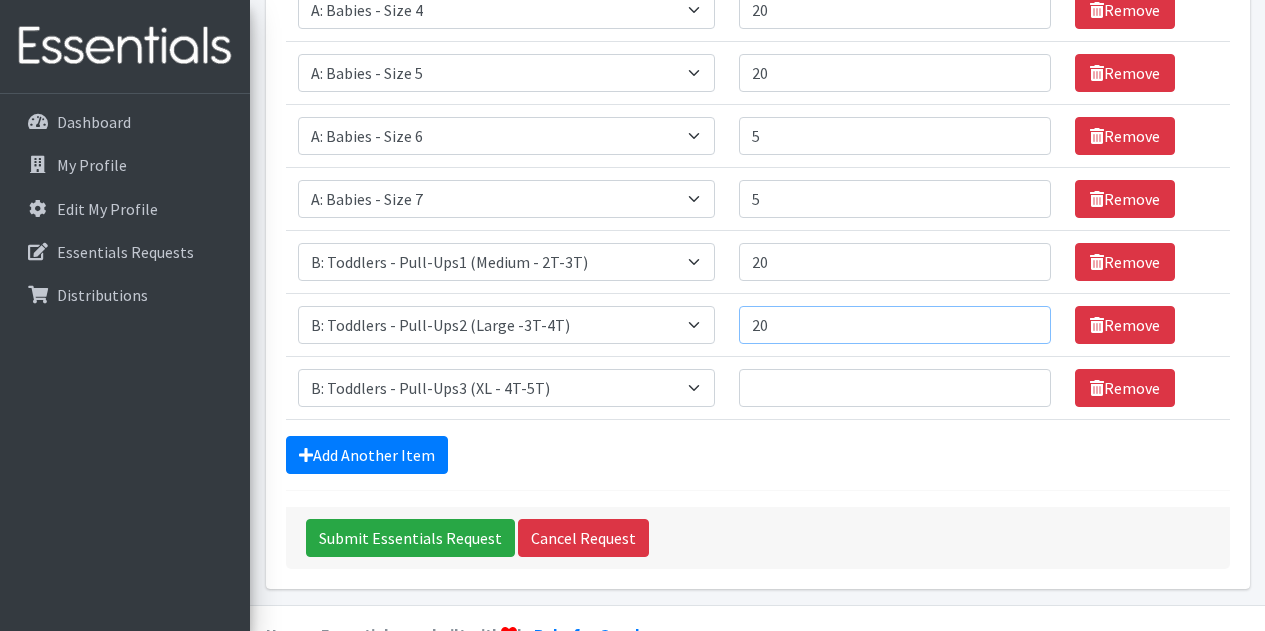 type on "20" 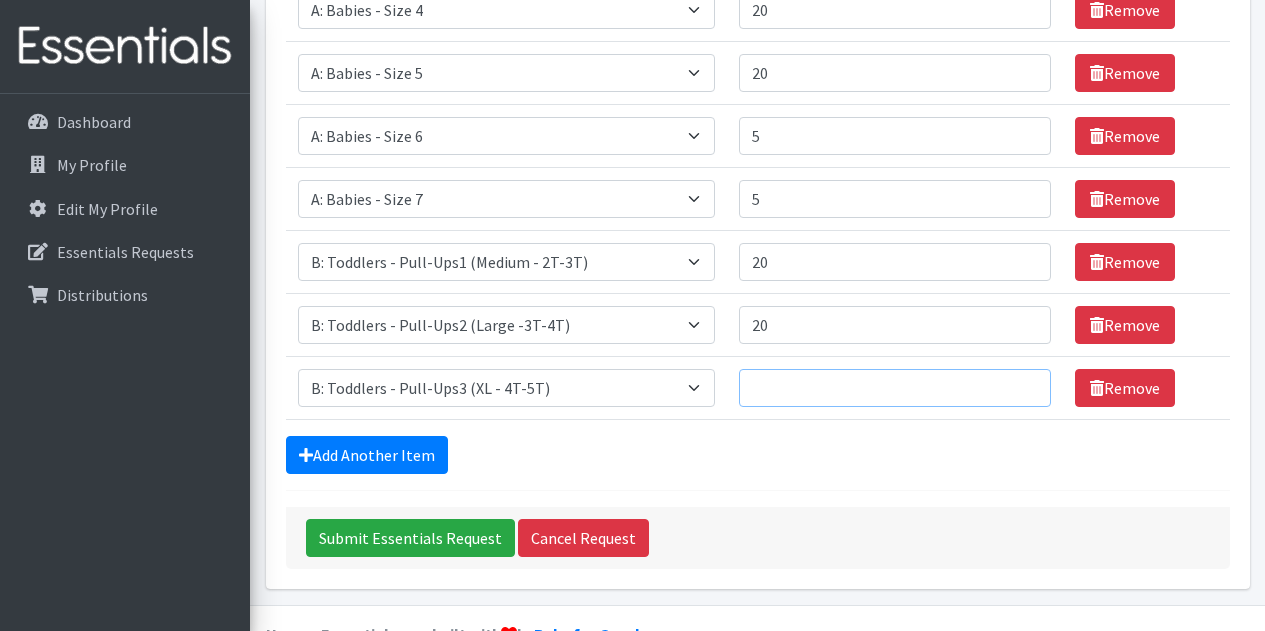 click on "Number of Individuals" at bounding box center (895, 388) 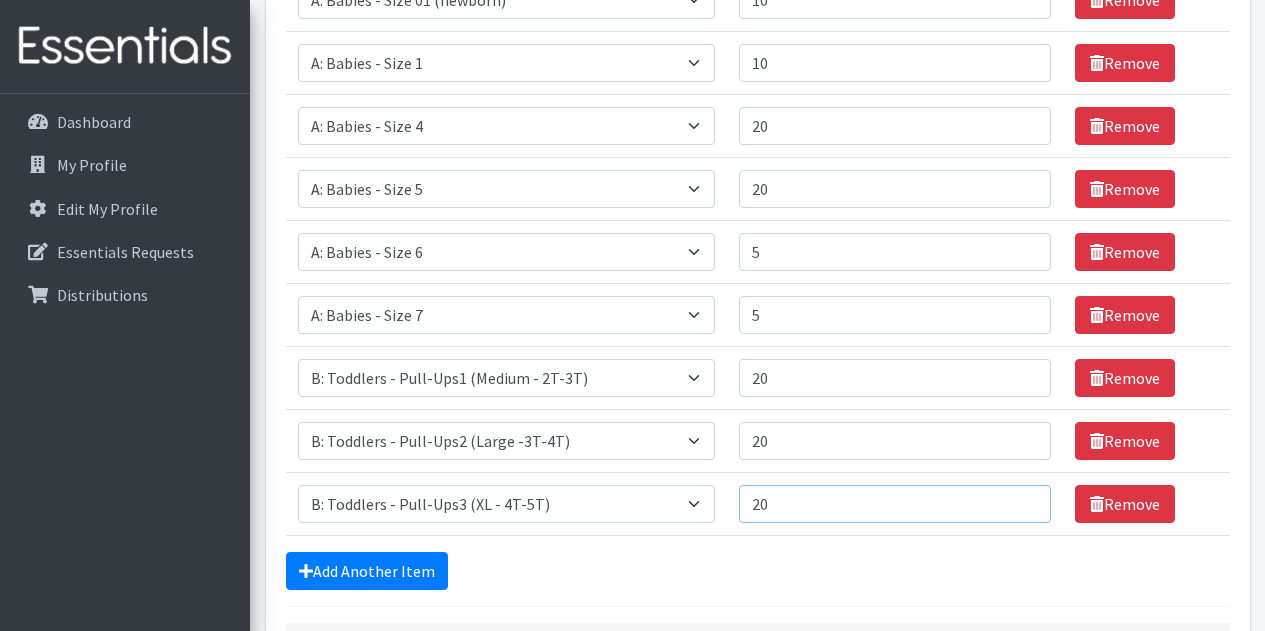 scroll, scrollTop: 865, scrollLeft: 0, axis: vertical 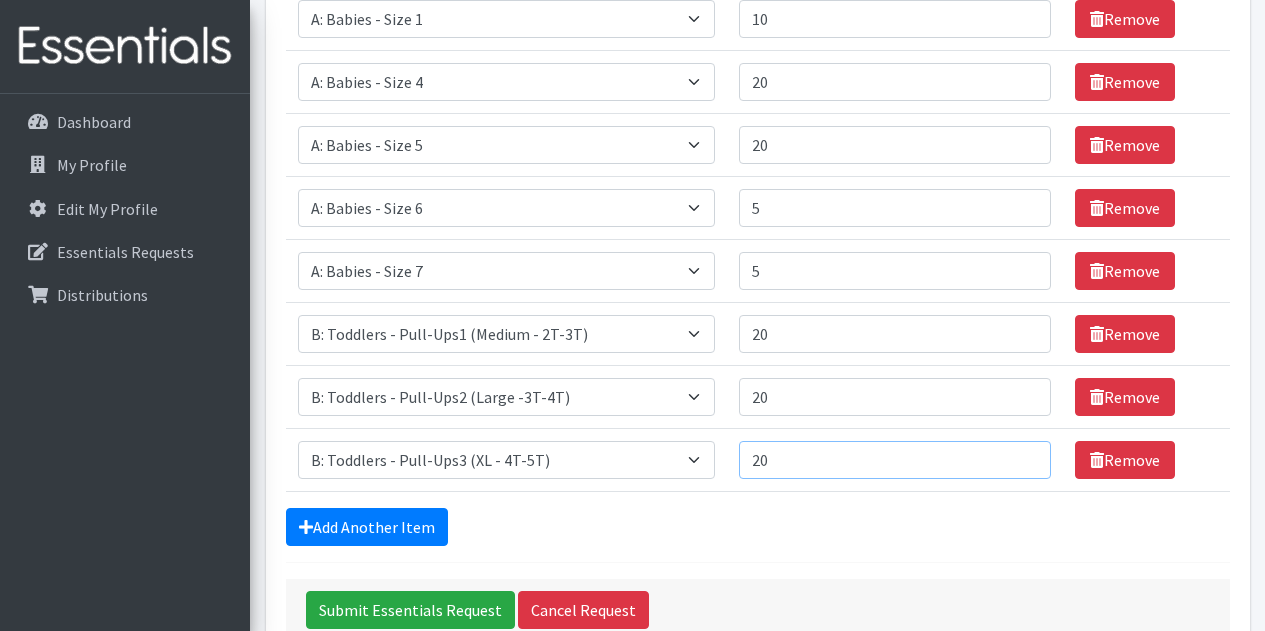 type on "20" 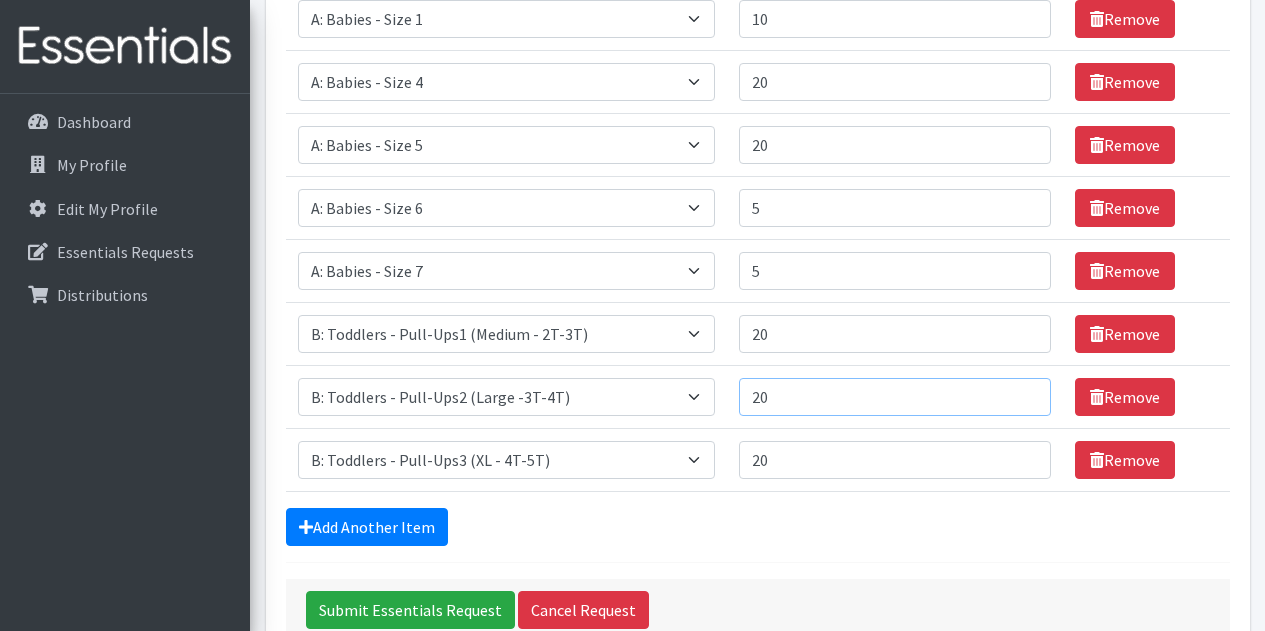 click on "20" at bounding box center (895, 397) 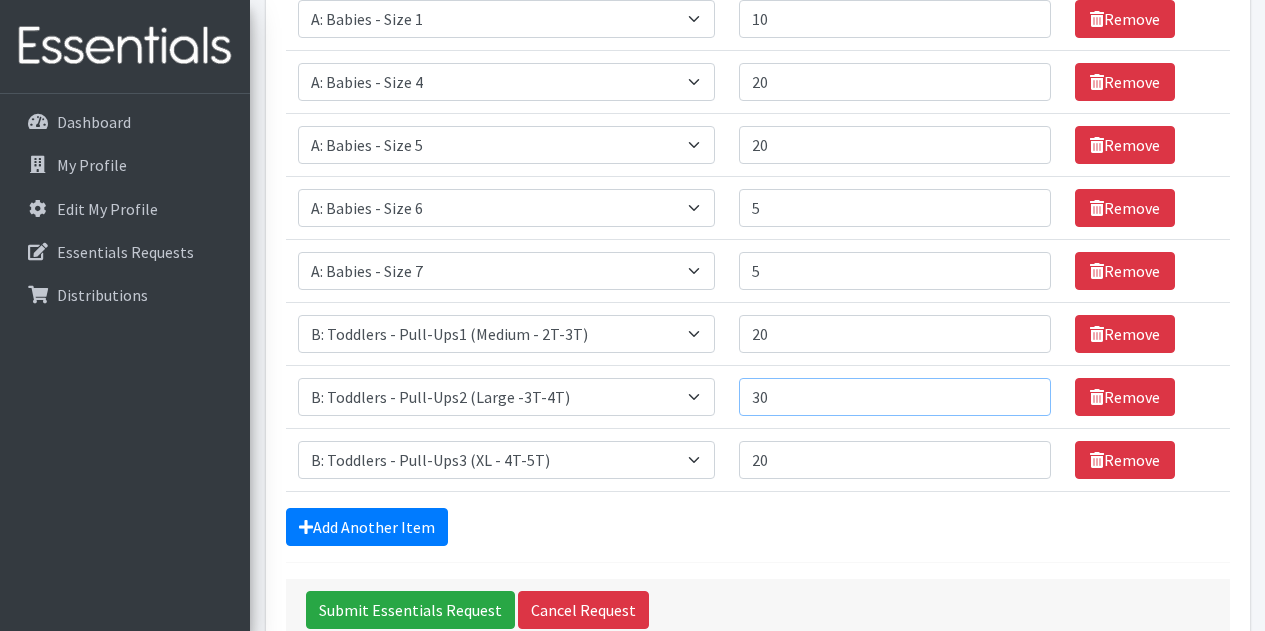 type on "30" 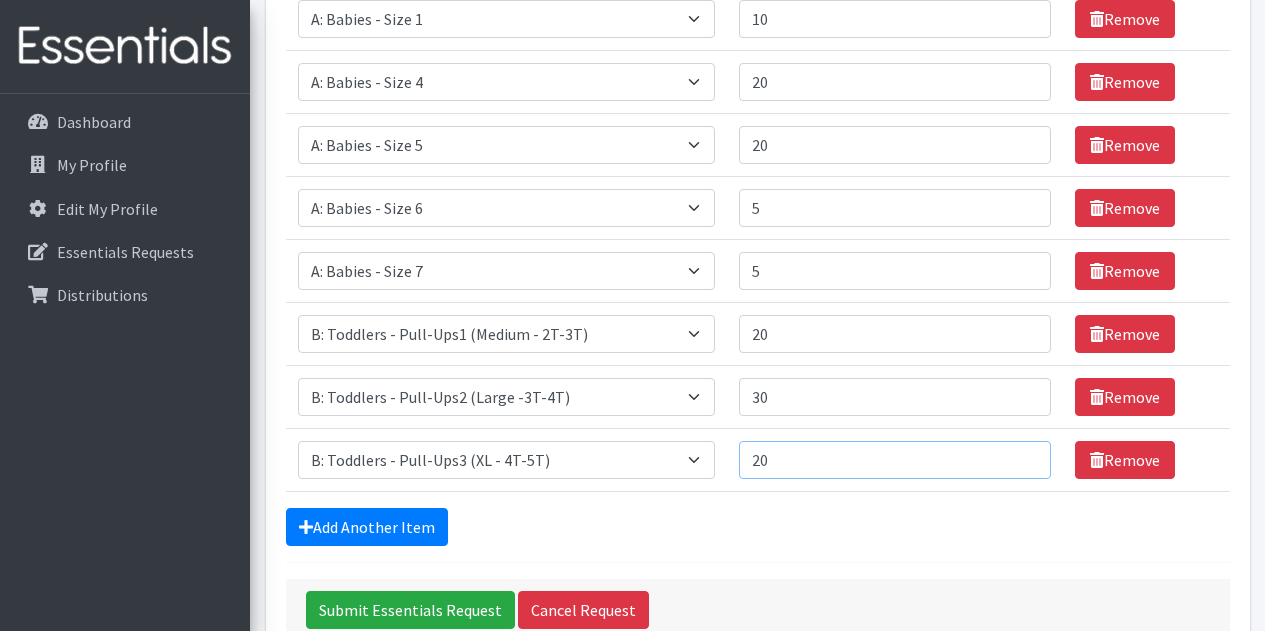 click on "20" at bounding box center (895, 460) 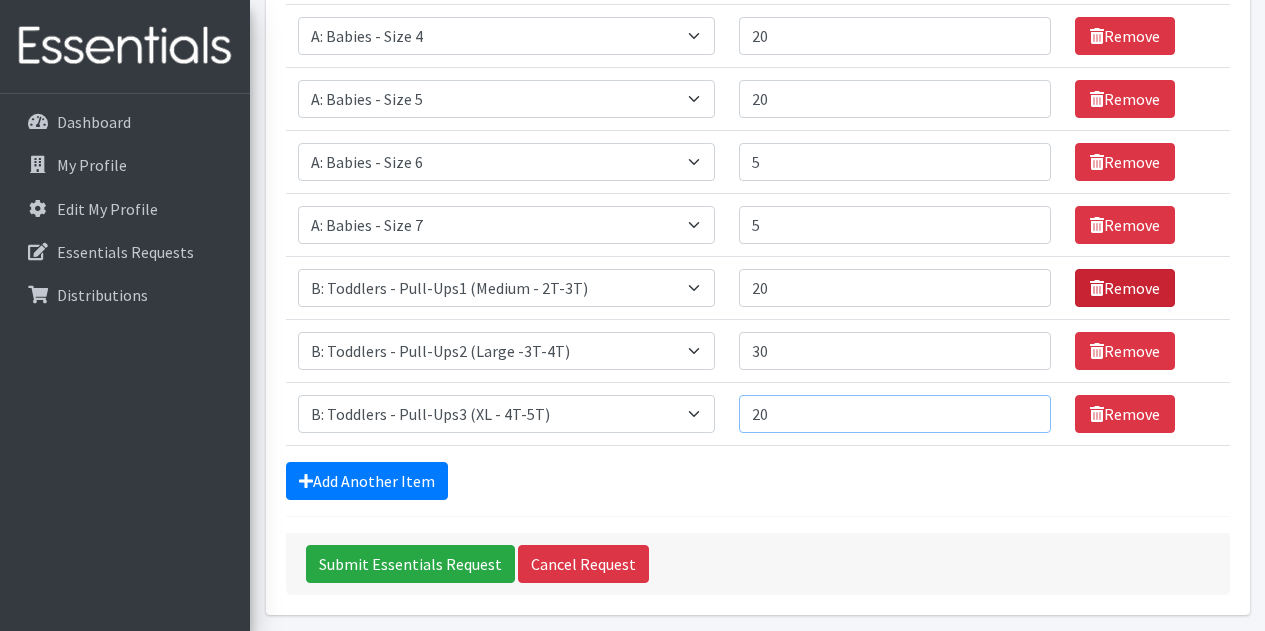 scroll, scrollTop: 912, scrollLeft: 0, axis: vertical 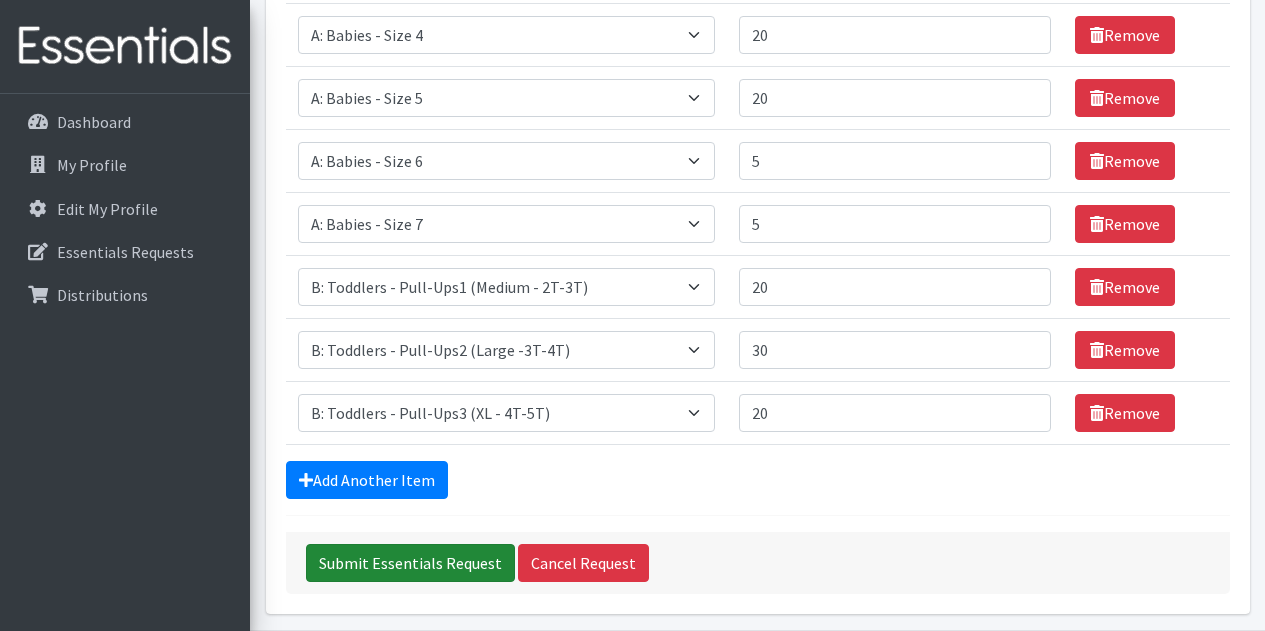 click on "Submit Essentials Request" at bounding box center (410, 563) 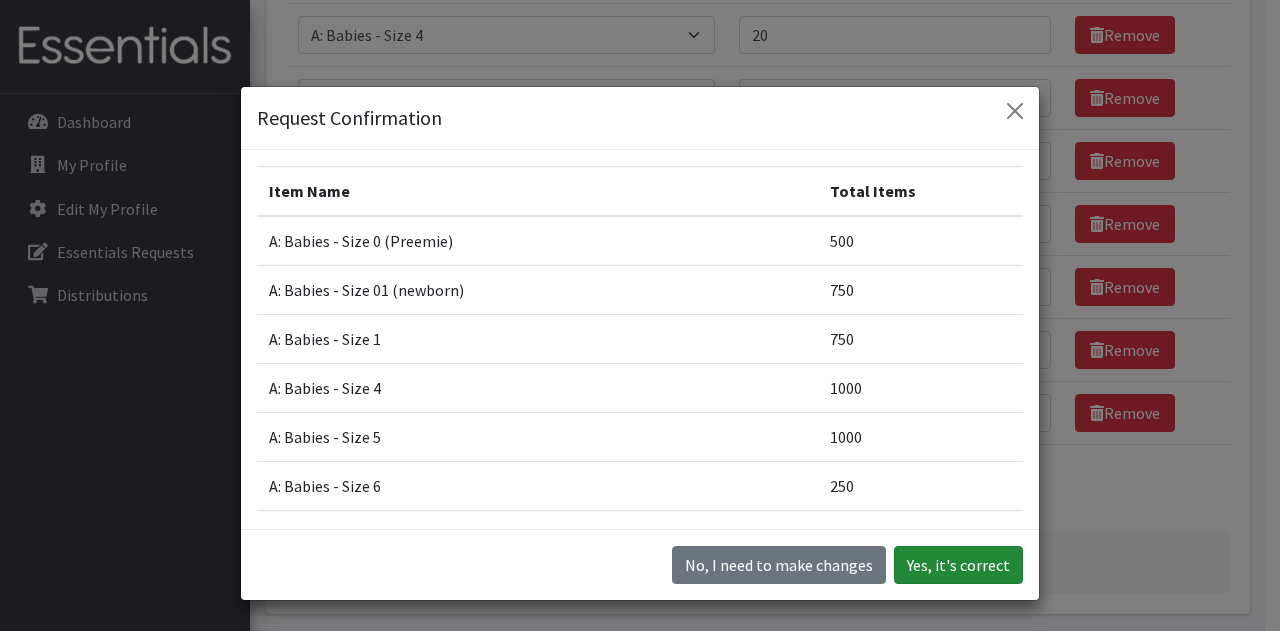 click on "Yes, it's correct" at bounding box center (958, 565) 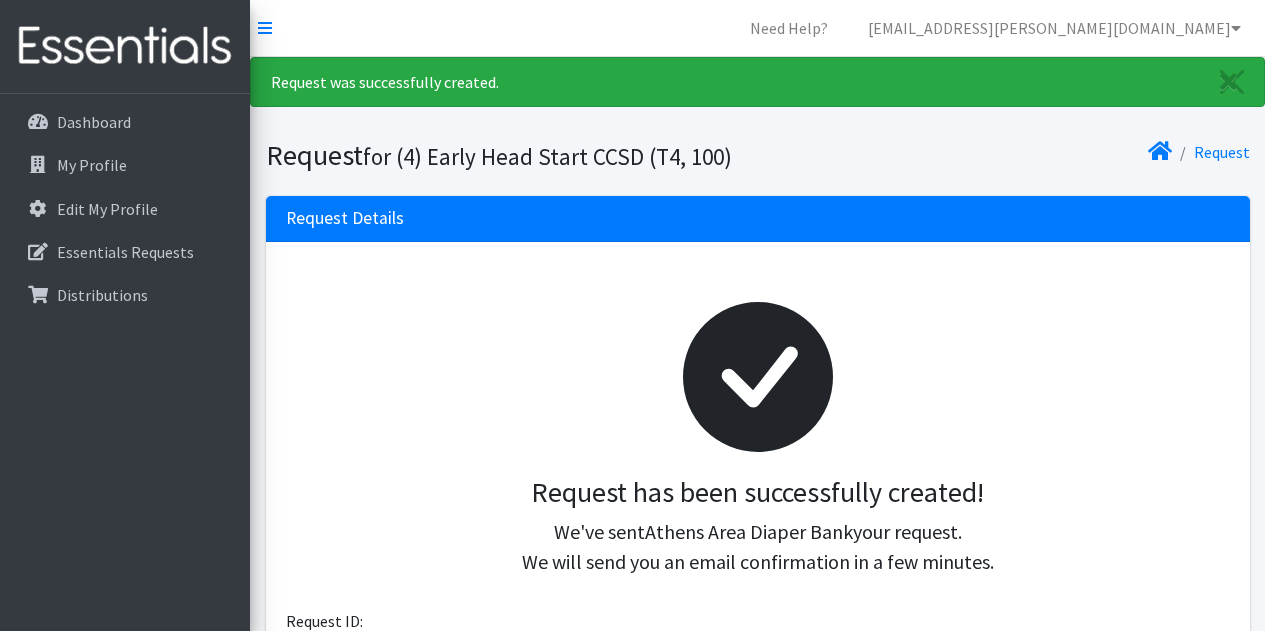 scroll, scrollTop: 0, scrollLeft: 0, axis: both 